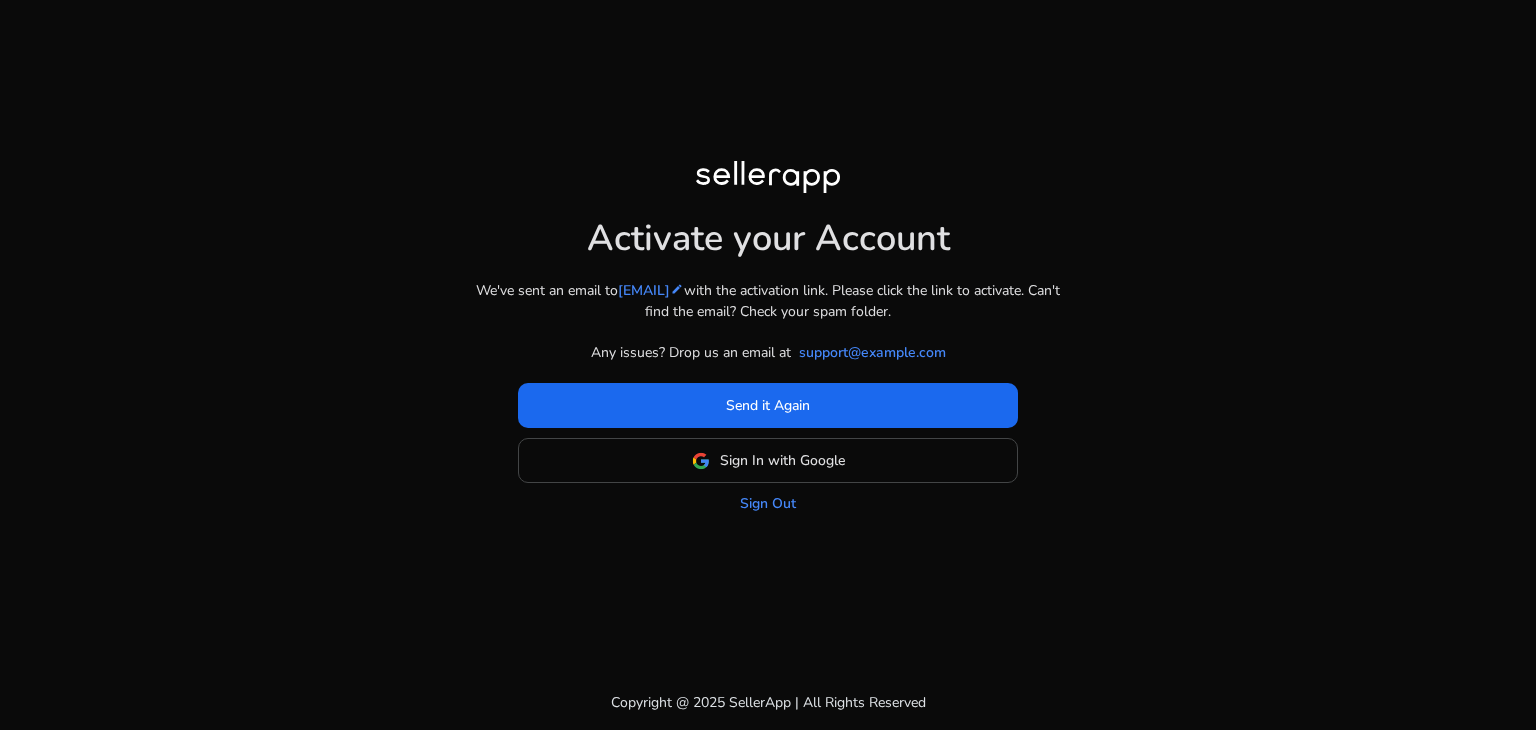 scroll, scrollTop: 0, scrollLeft: 0, axis: both 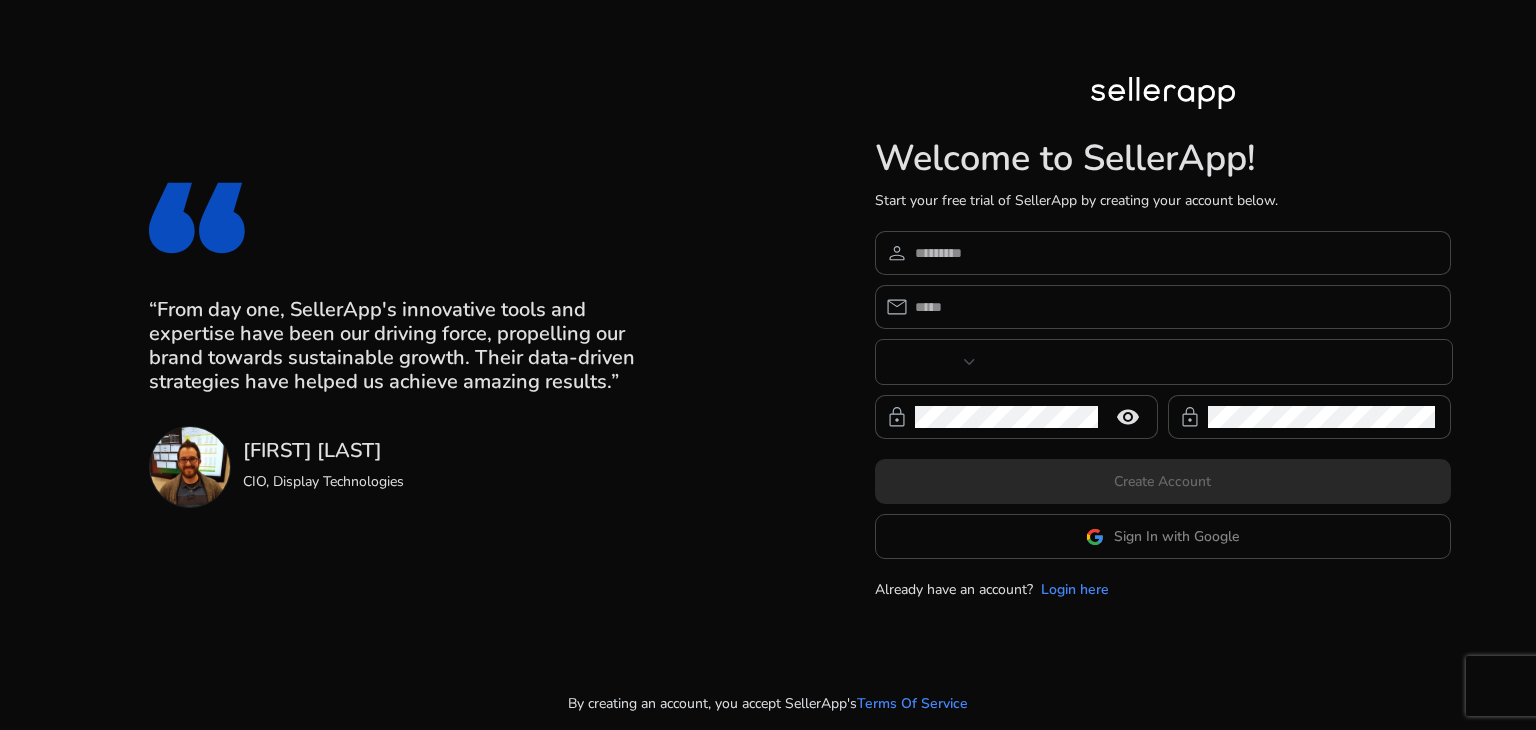 type on "***" 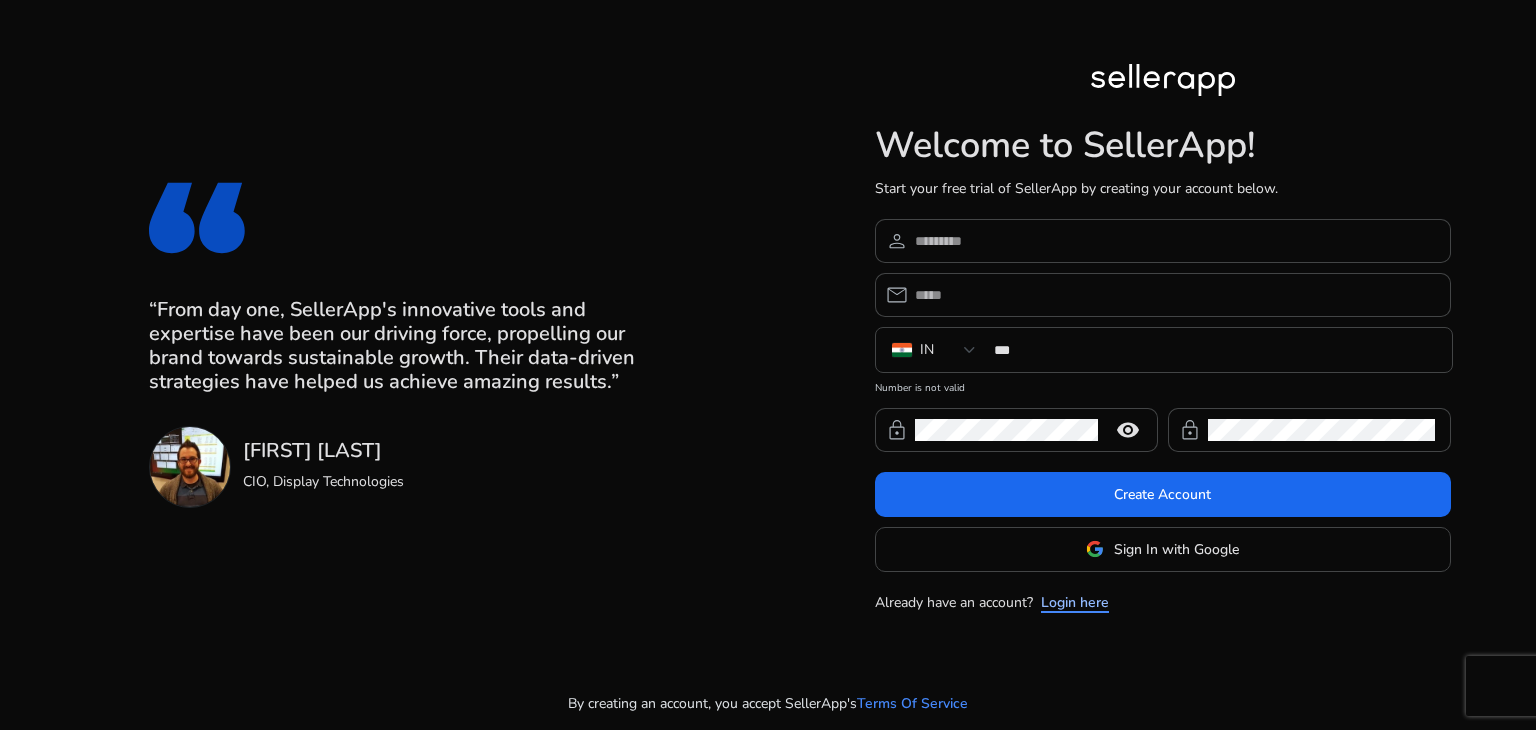 click on "Login here" 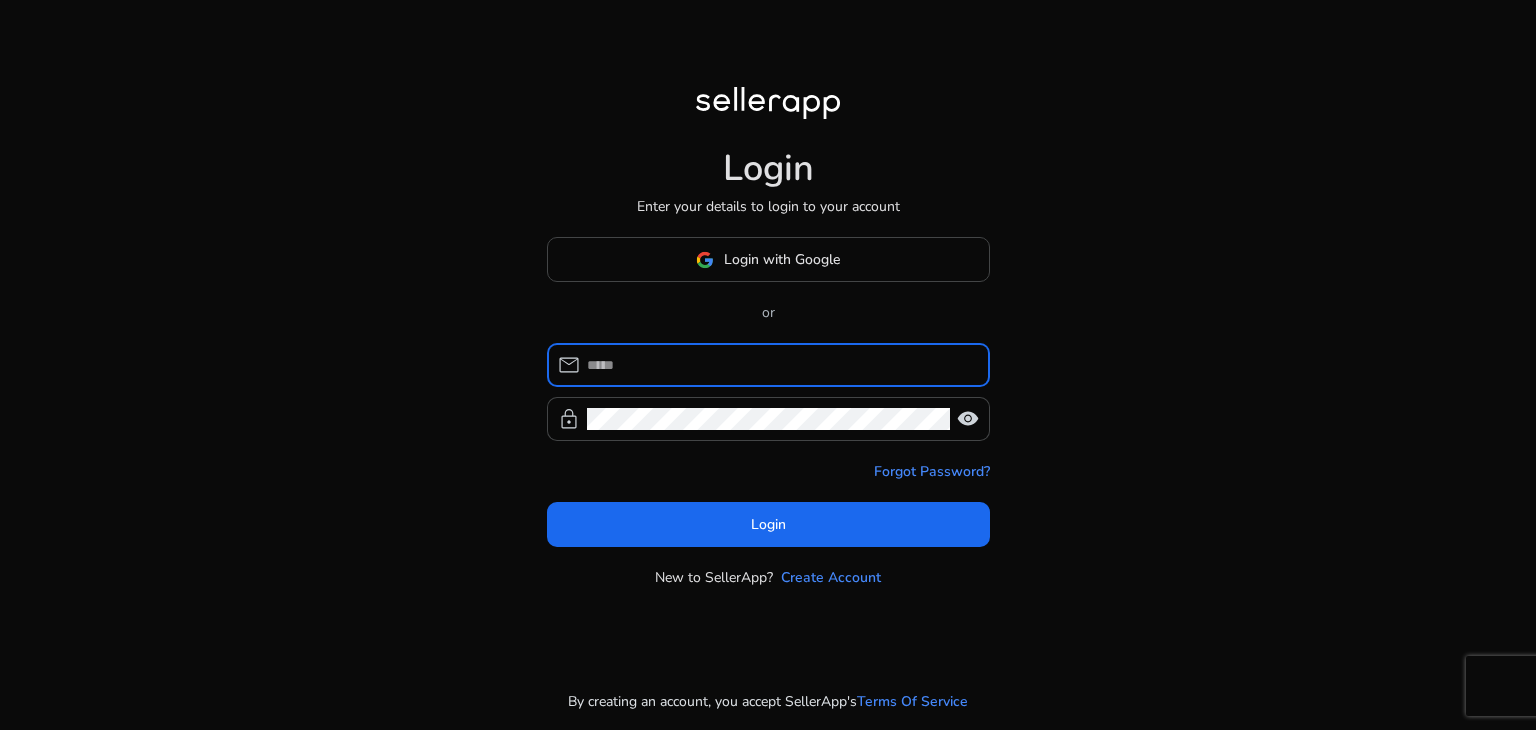 click on "Login Enter your details to login to your account Login with Google or  mail   lock   visibility   Forgot Password?   Login  New to SellerApp? Create Account  By creating an account, you accept SellerApp's  Terms Of Service" 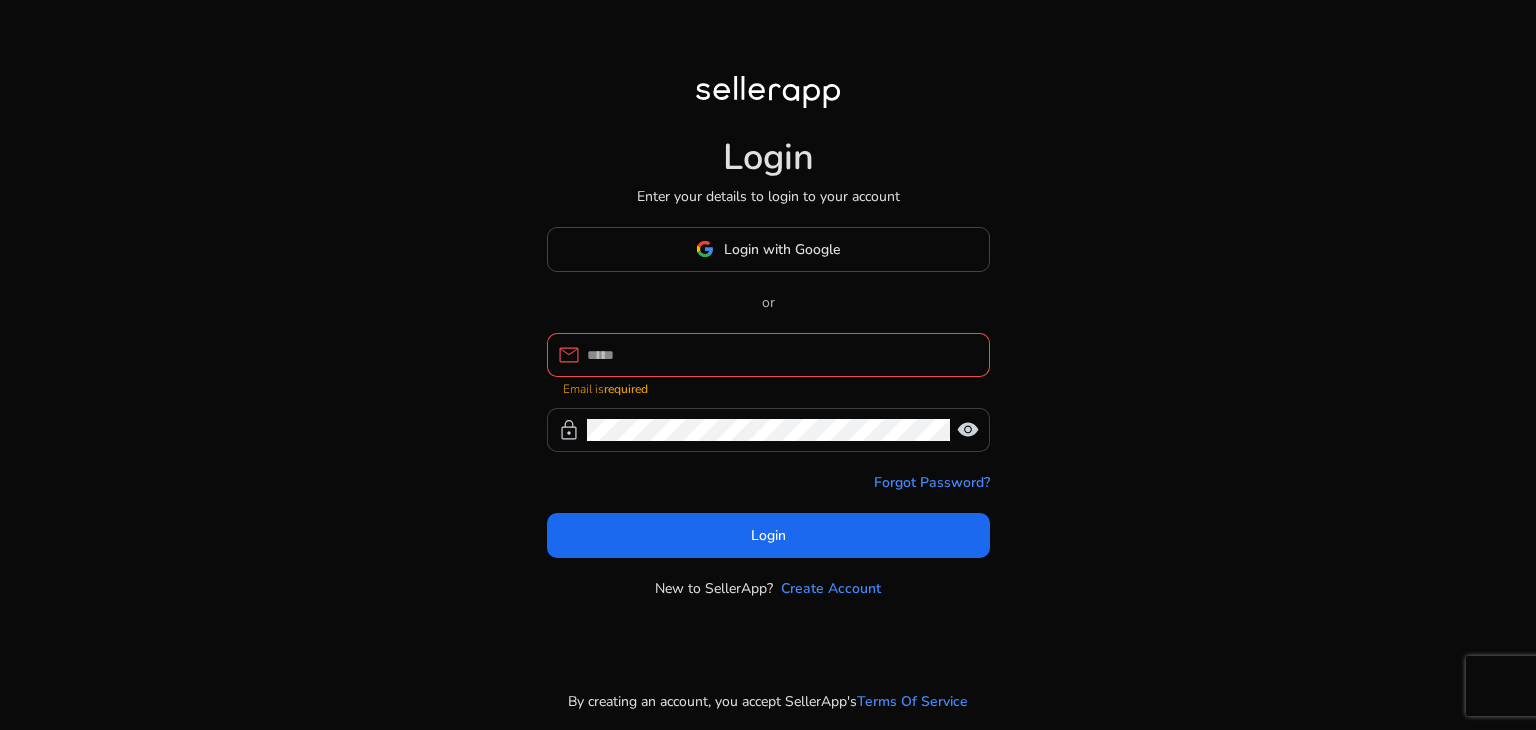type on "**********" 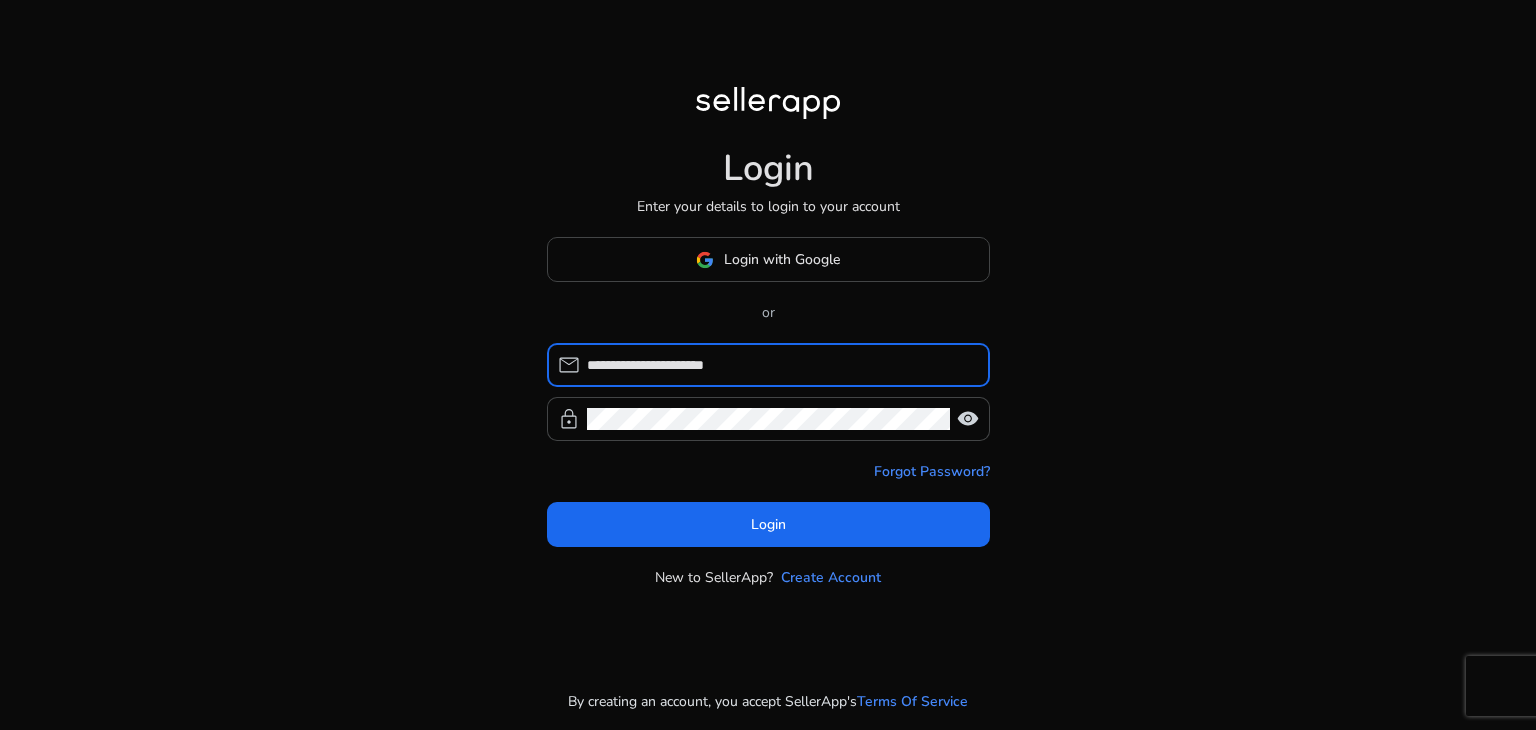 click on "**********" at bounding box center (780, 365) 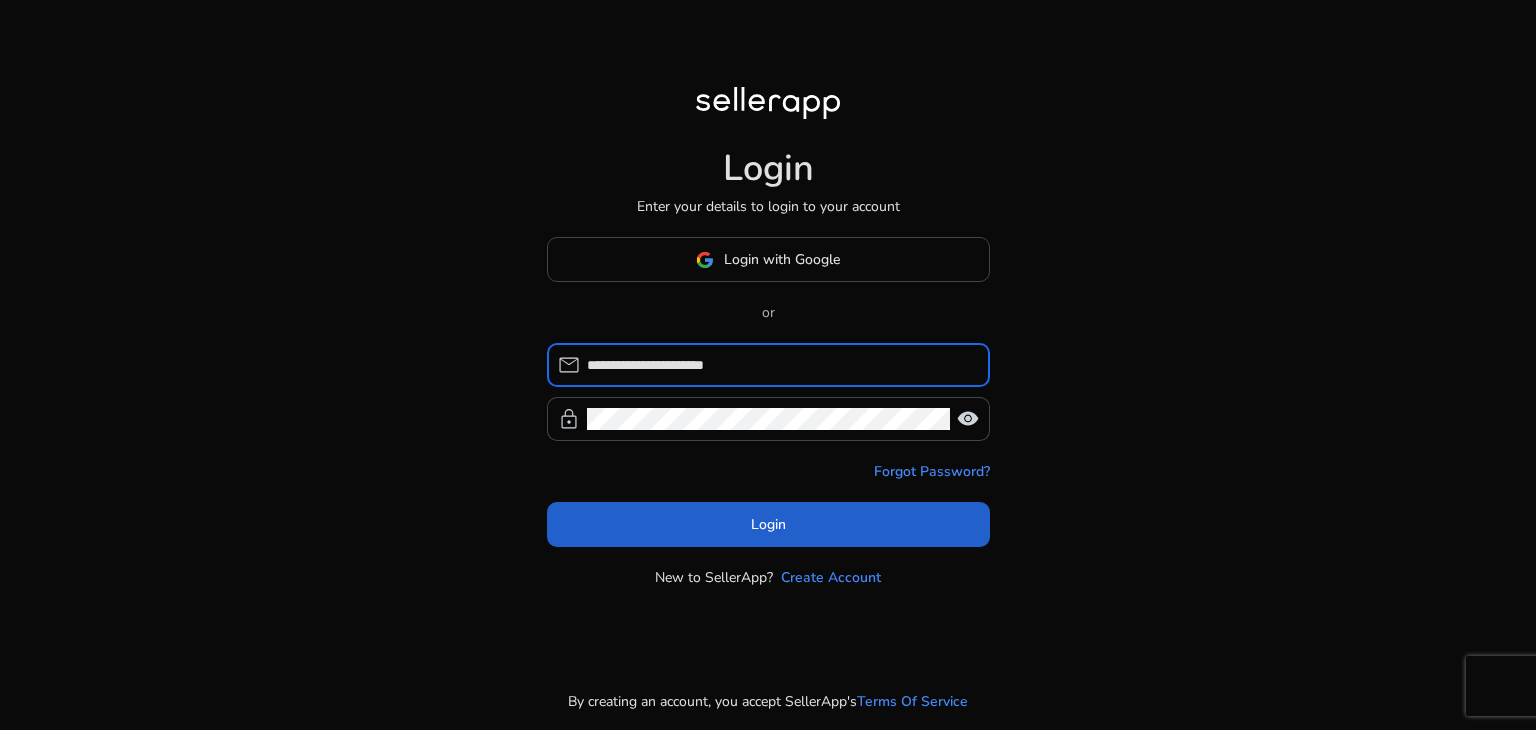 click at bounding box center [768, 525] 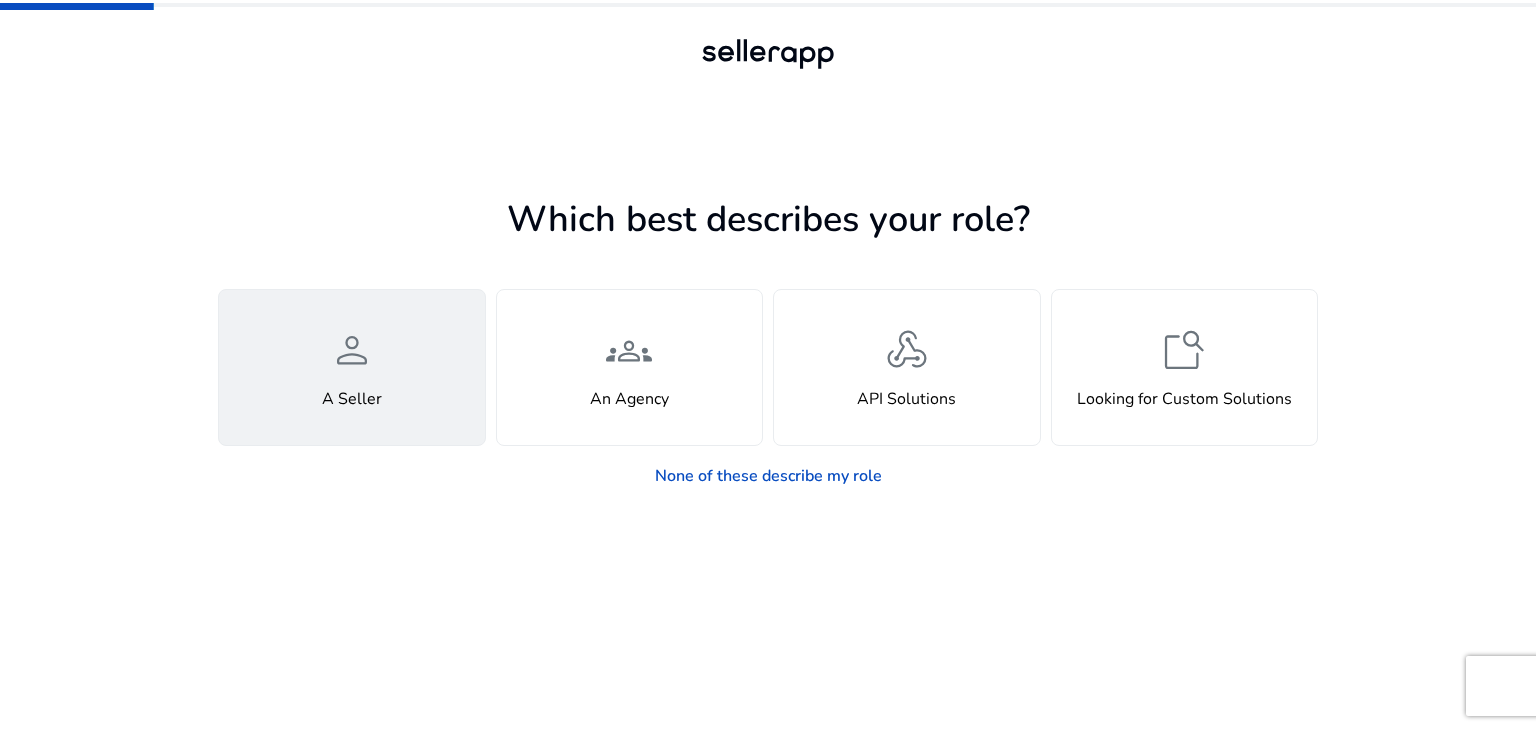 click on "person" 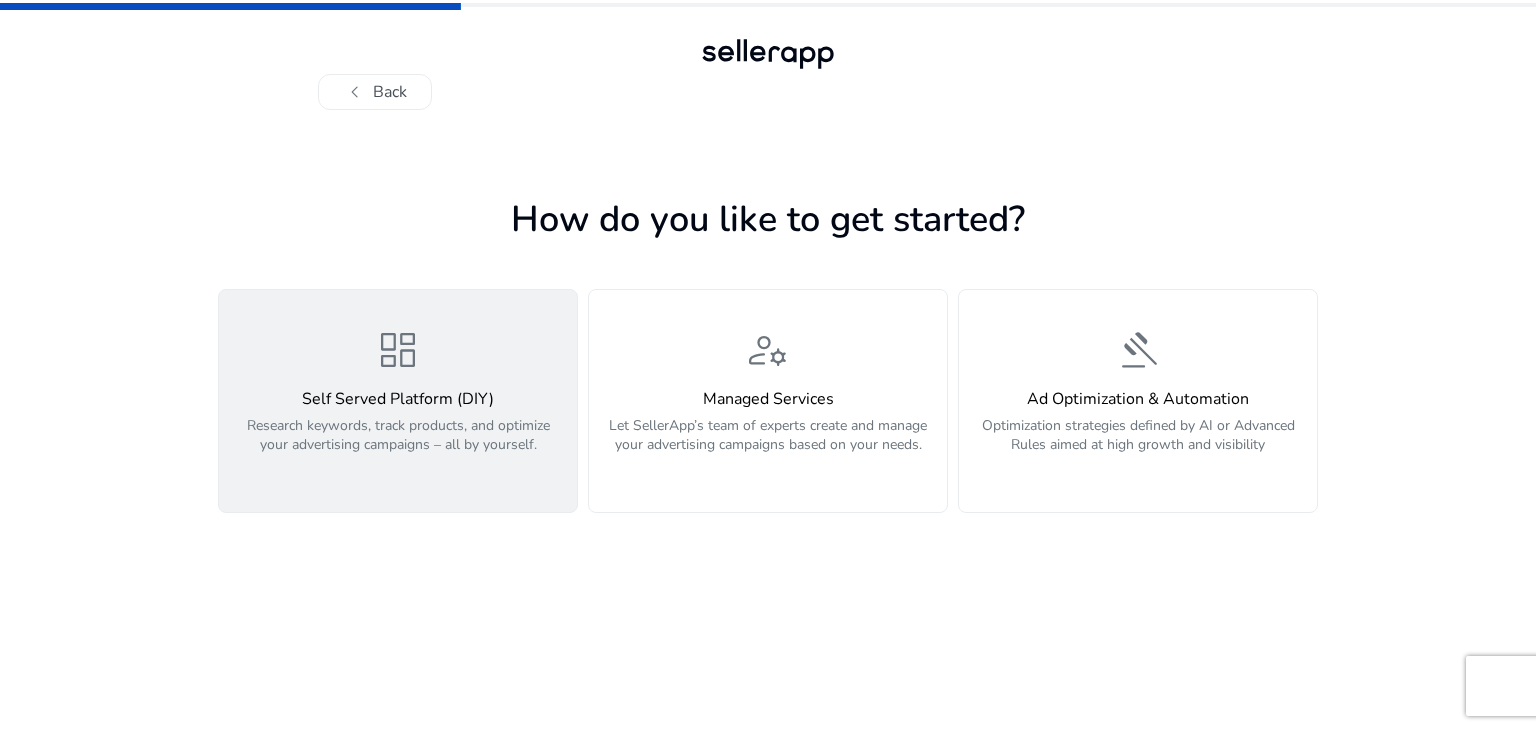 click on "Research keywords, track products, and optimize your advertising campaigns – all by yourself." 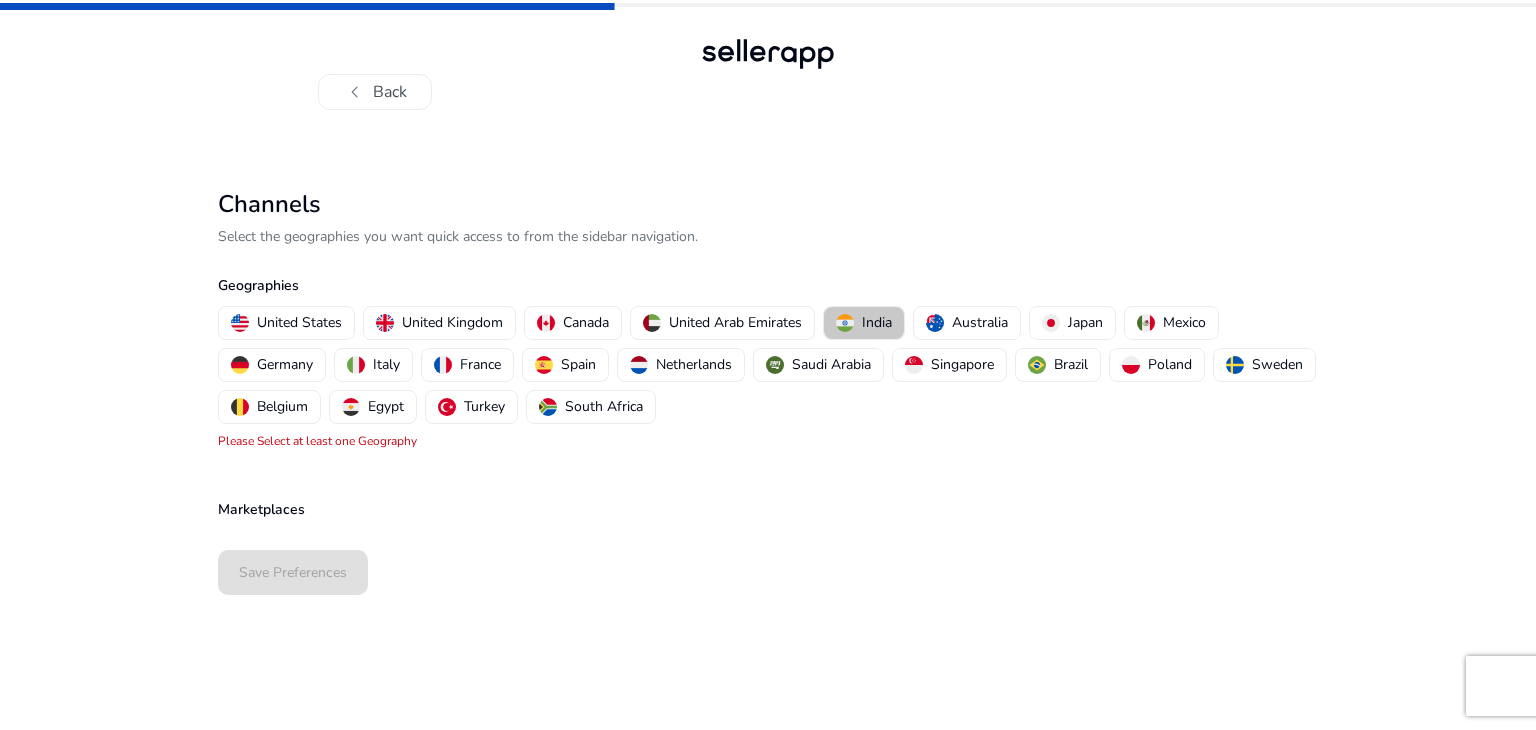 click on "India" at bounding box center [864, 322] 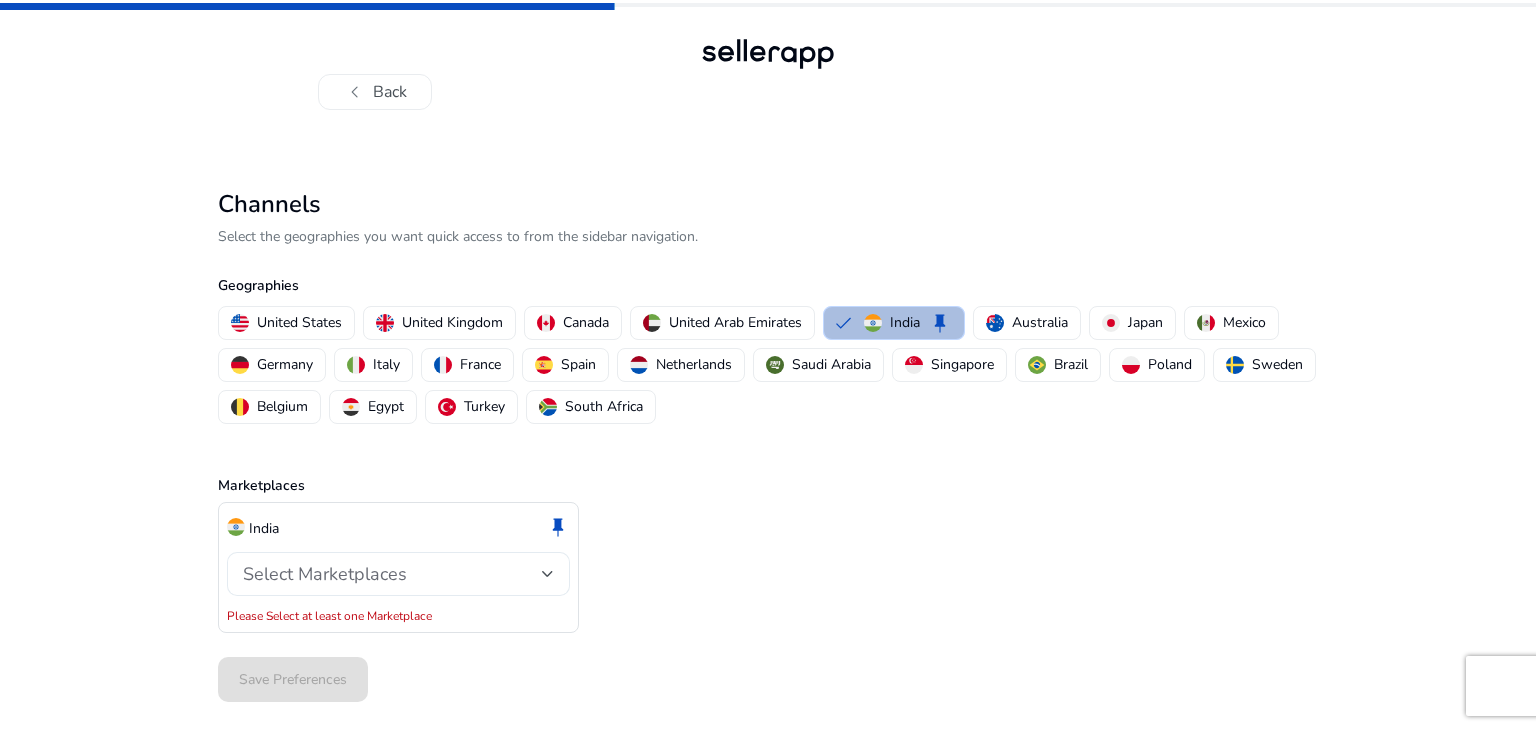 click on "Select Marketplaces" 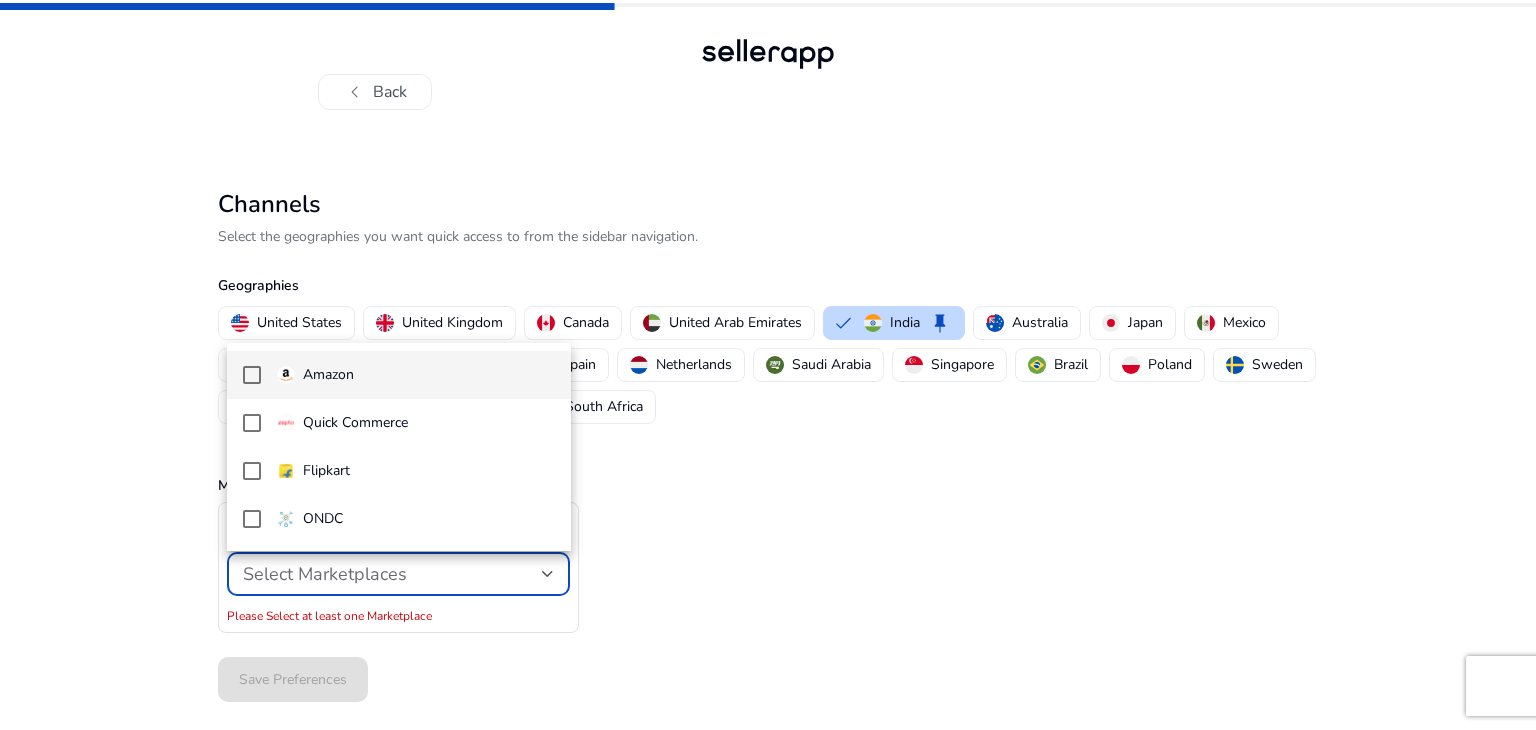 click at bounding box center (252, 375) 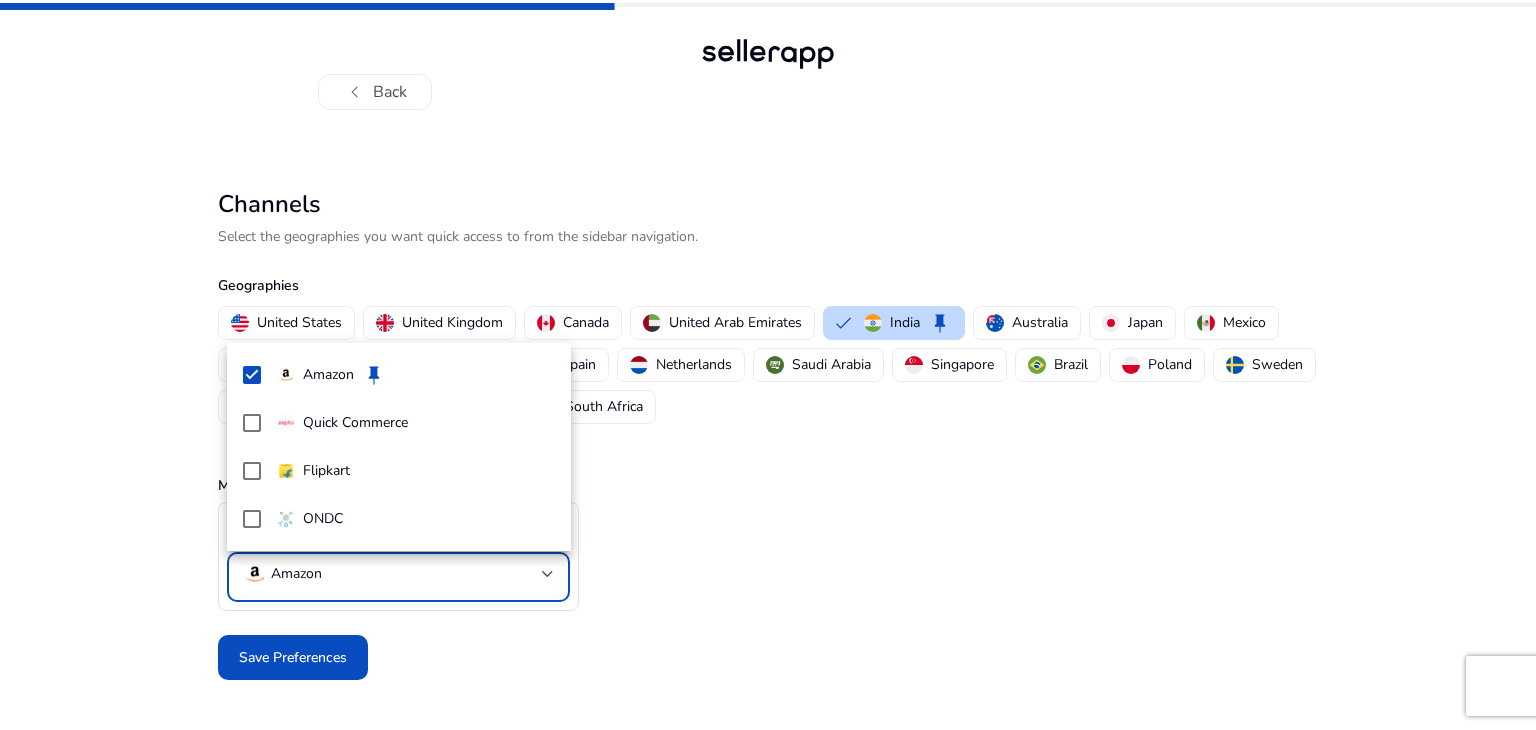 click at bounding box center (768, 365) 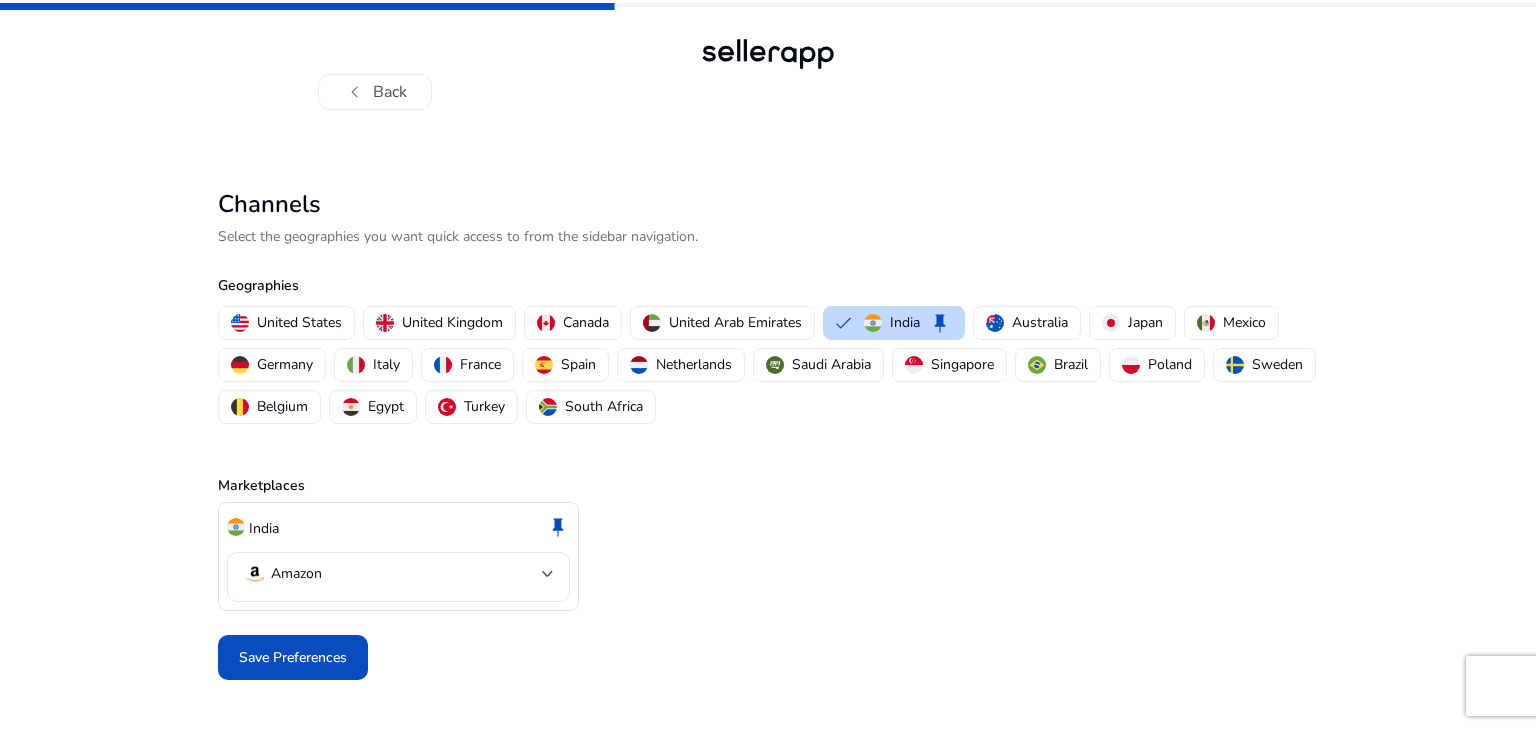 click on "Save Preferences" 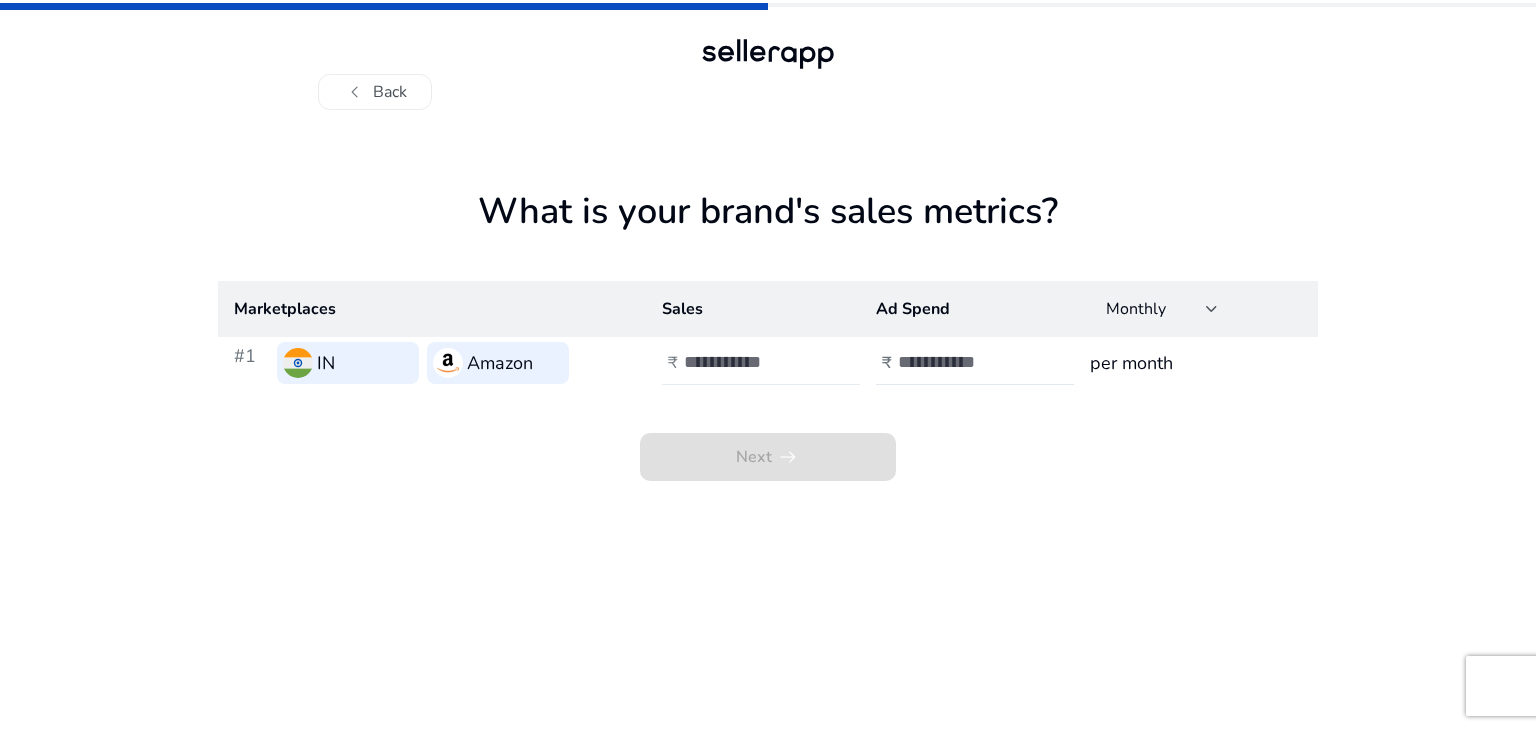 click at bounding box center [751, 362] 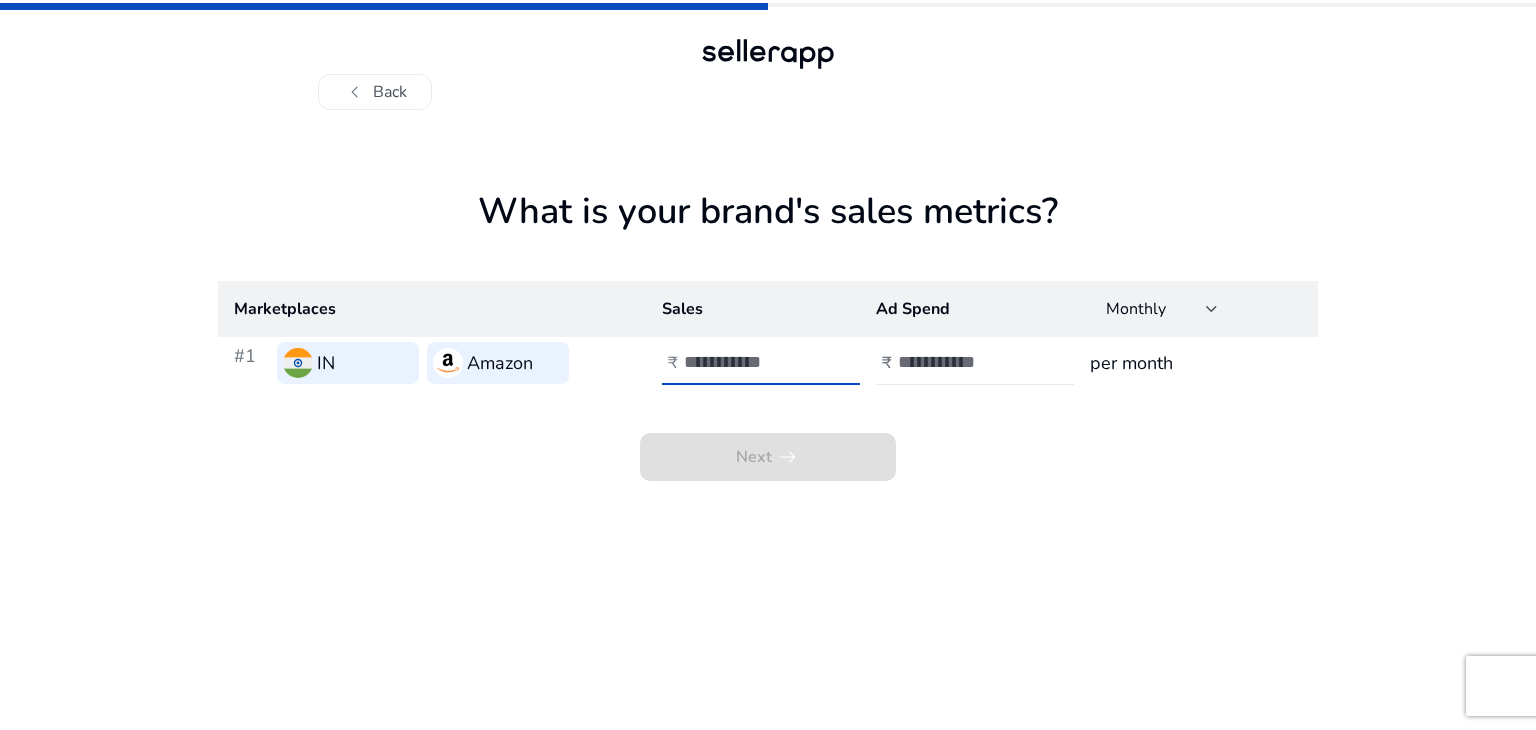 type on "******" 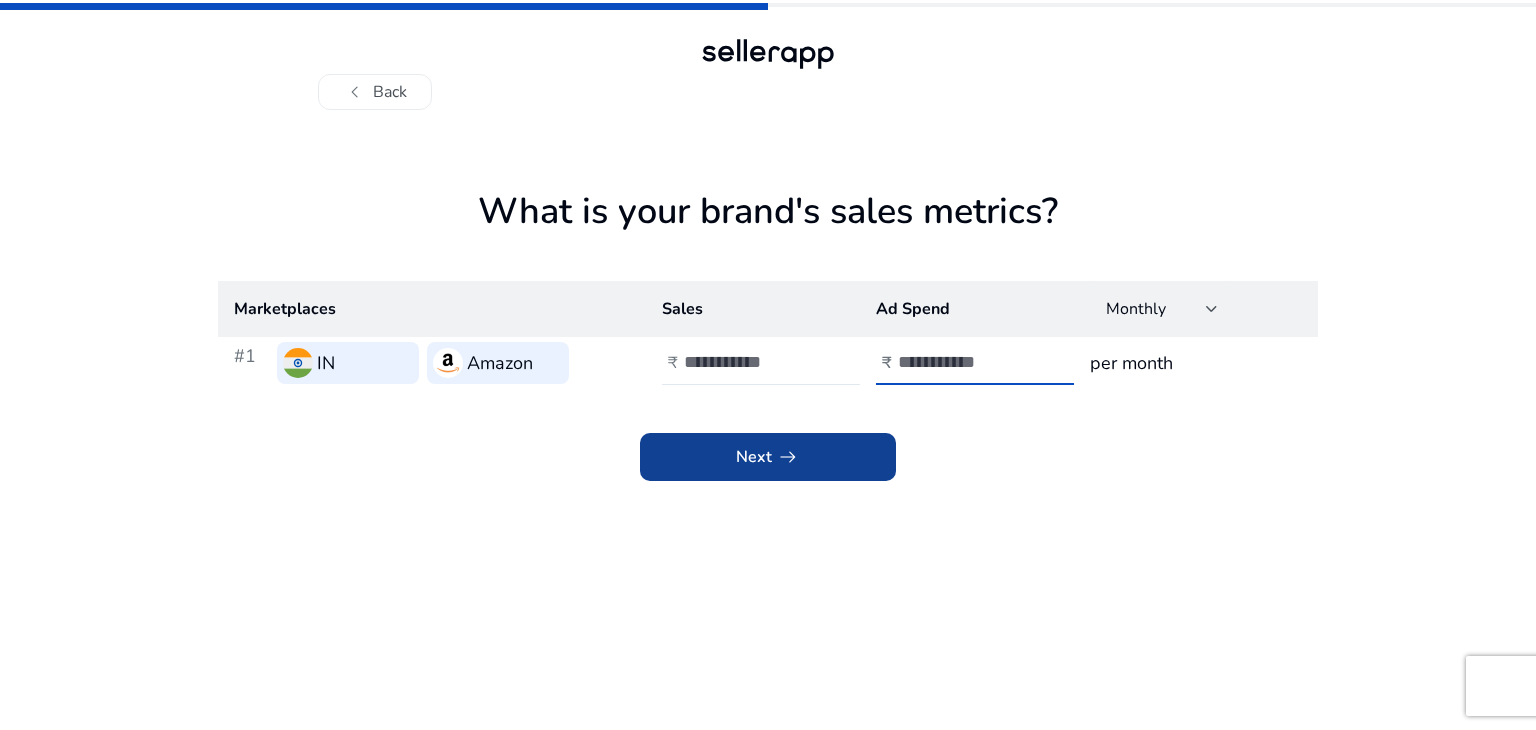 type on "*" 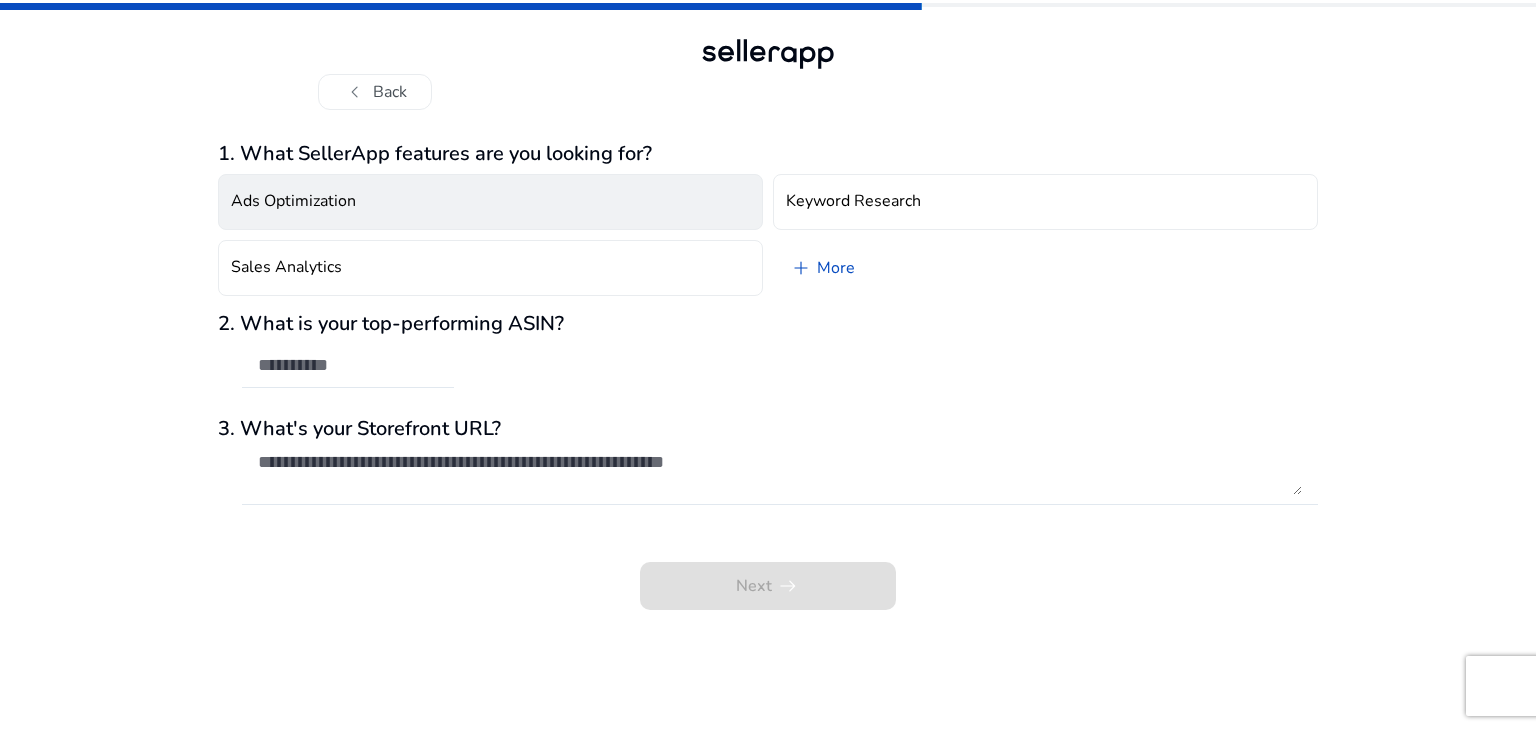 click on "Ads Optimization" 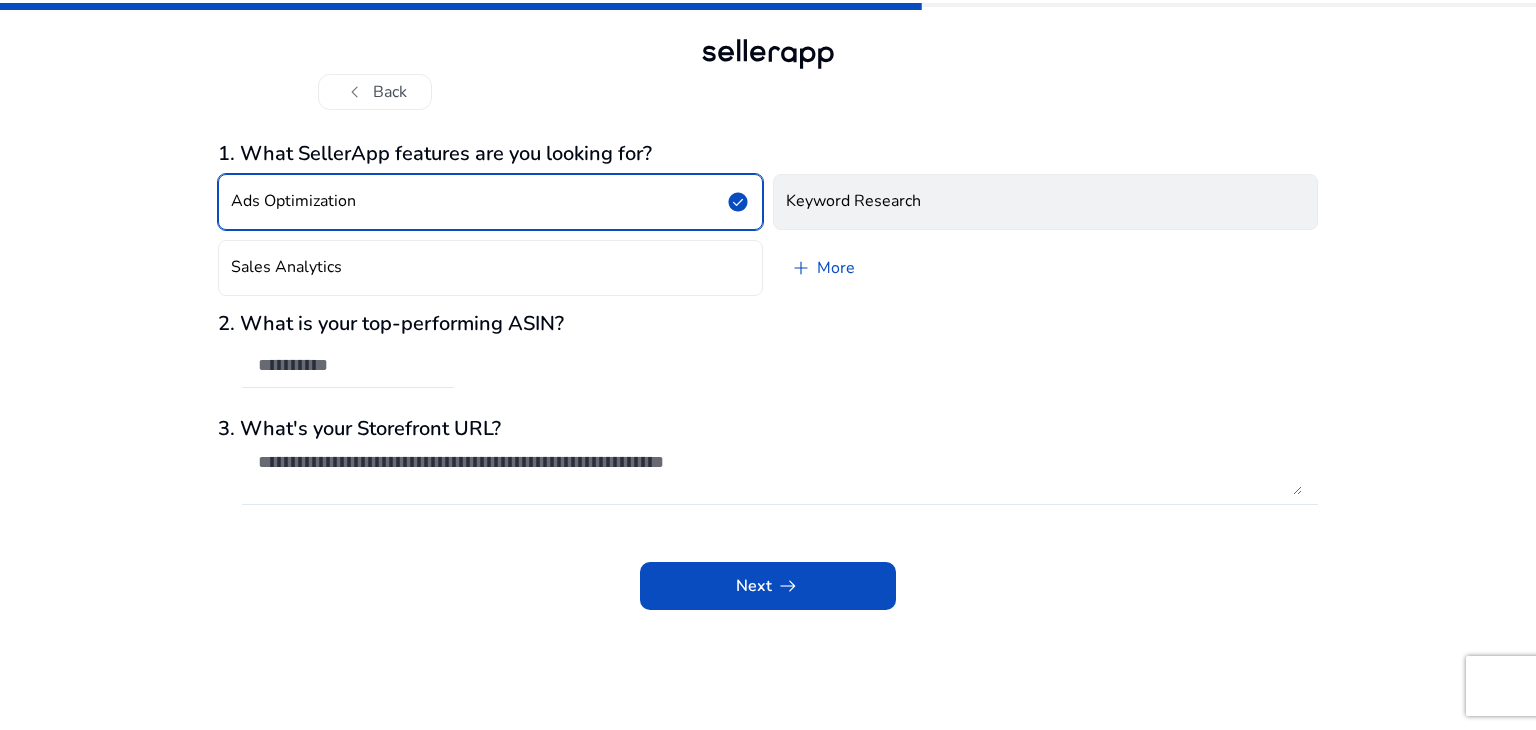 click on "Keyword Research" 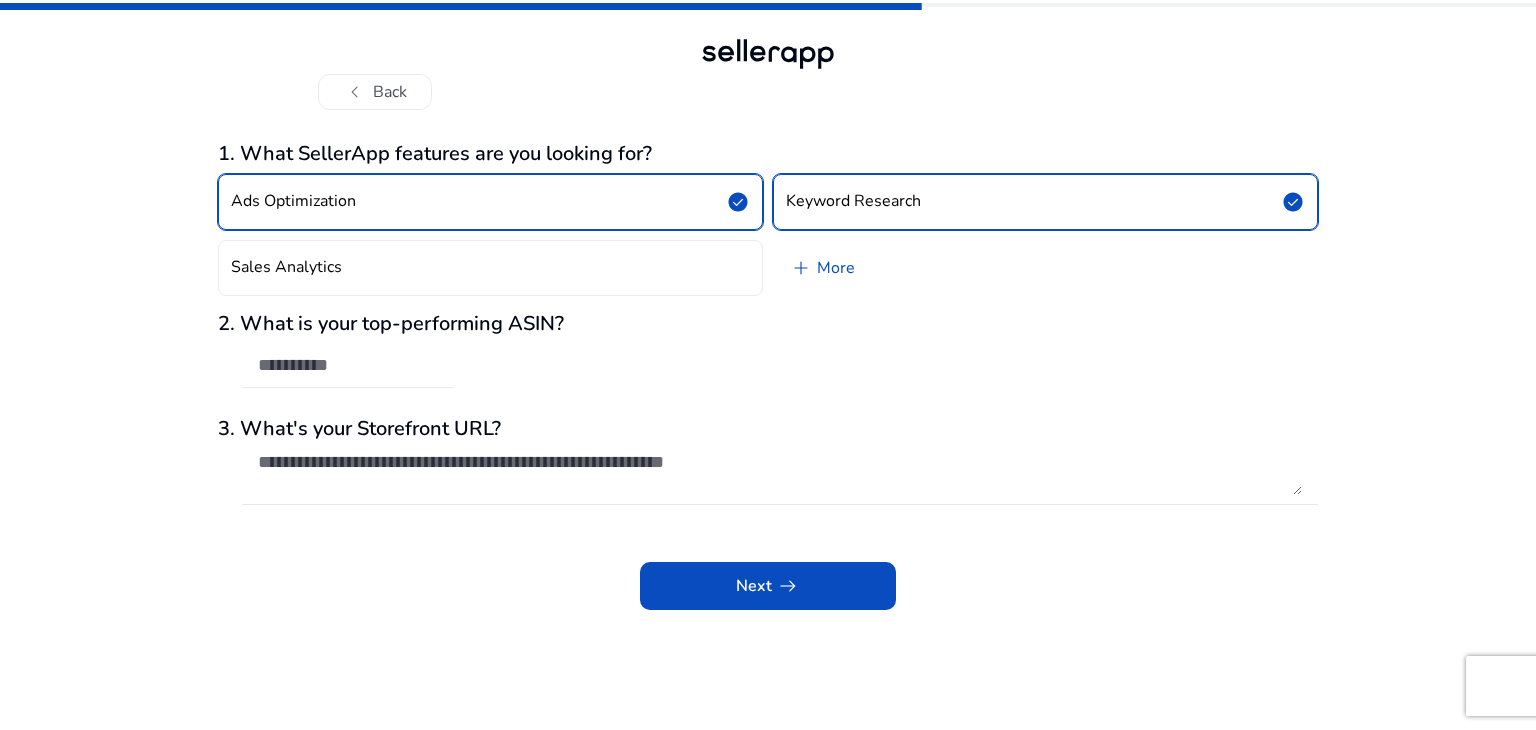 click at bounding box center [348, 365] 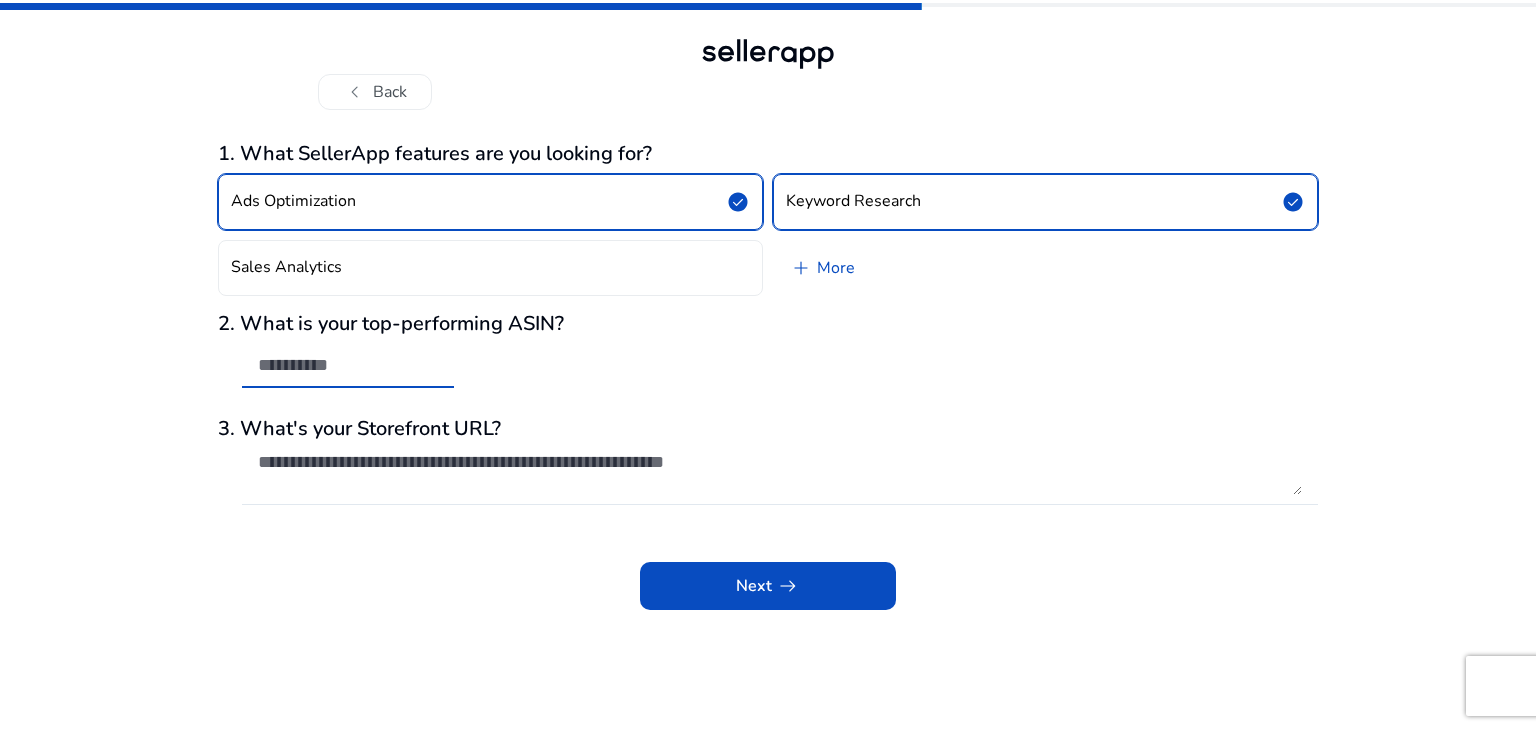 paste on "**********" 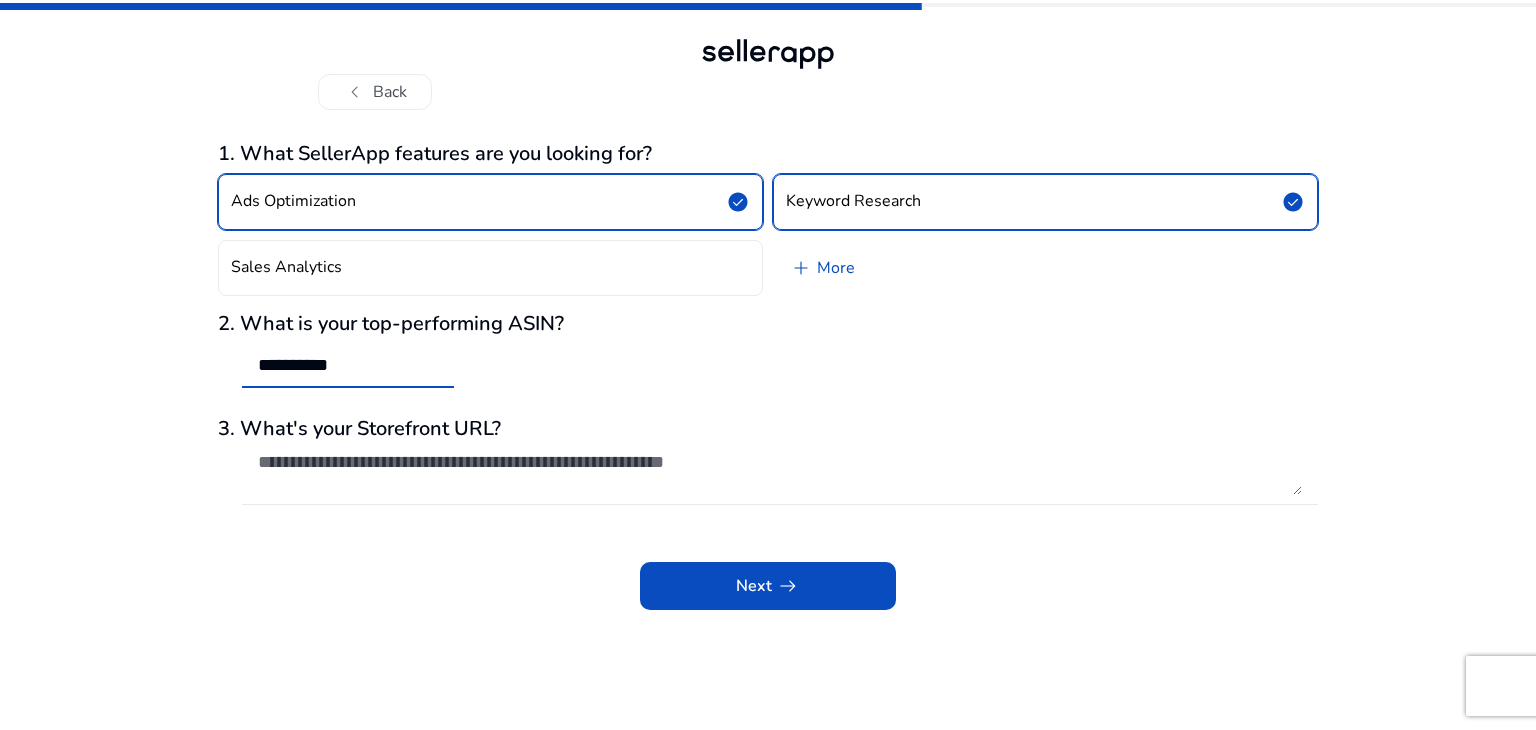 type on "**********" 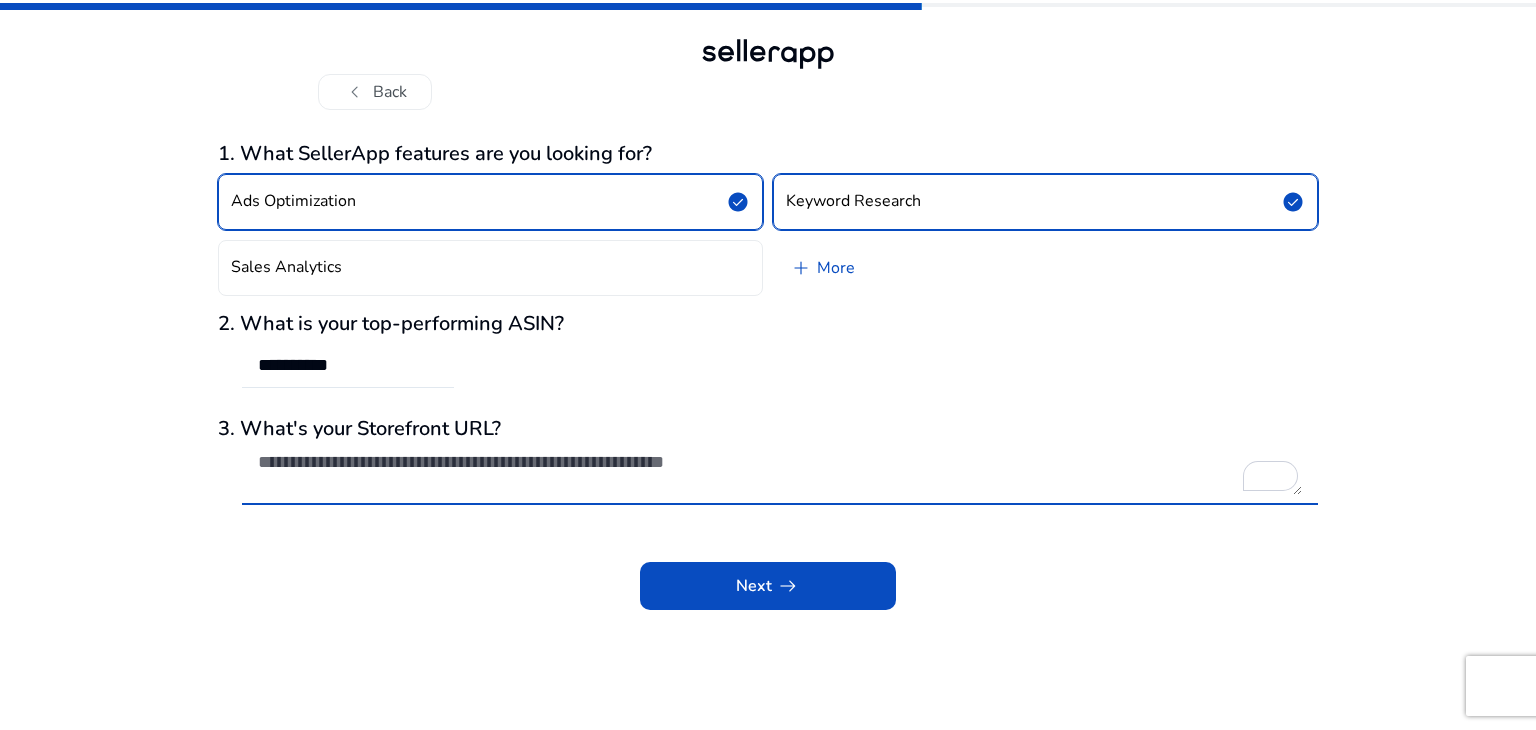click at bounding box center [780, 473] 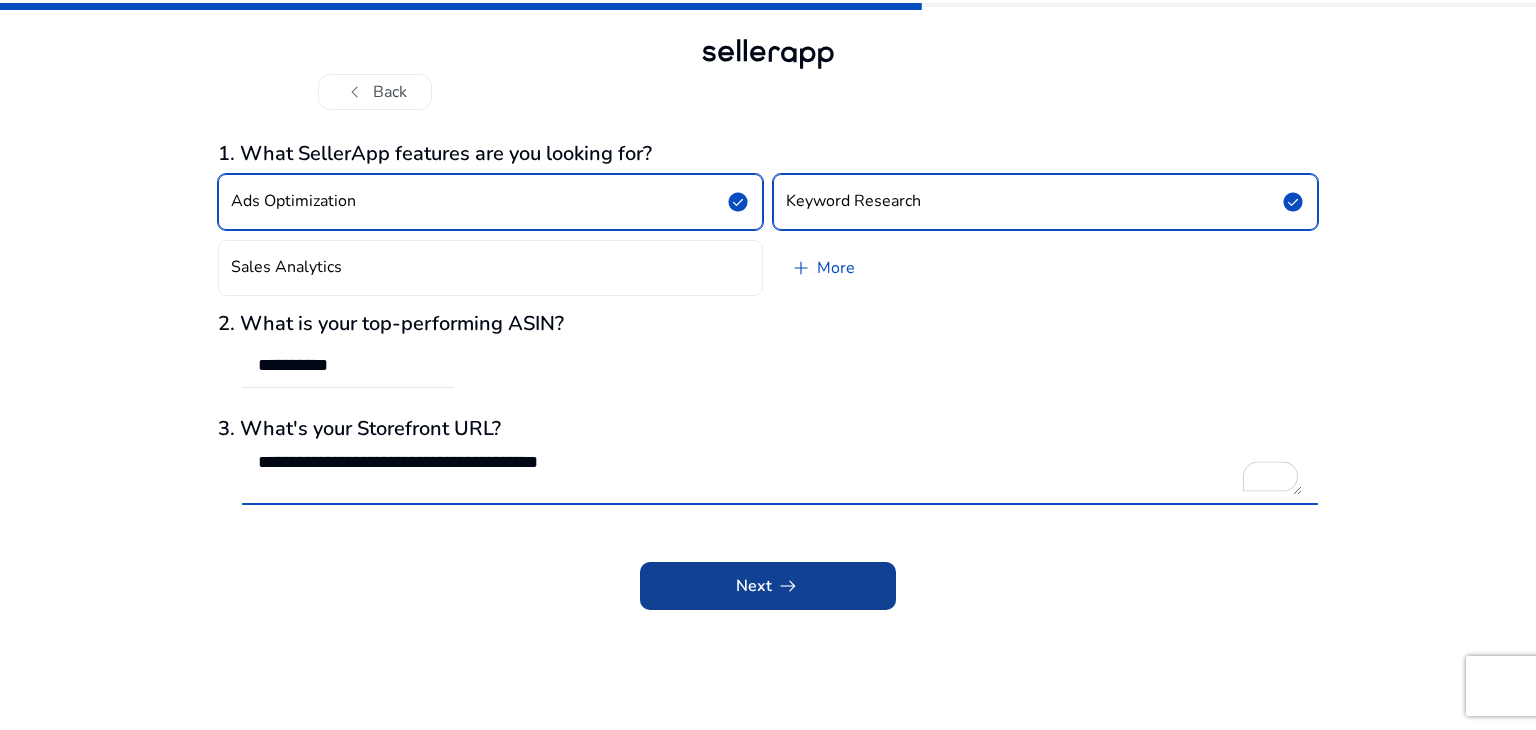 type on "**********" 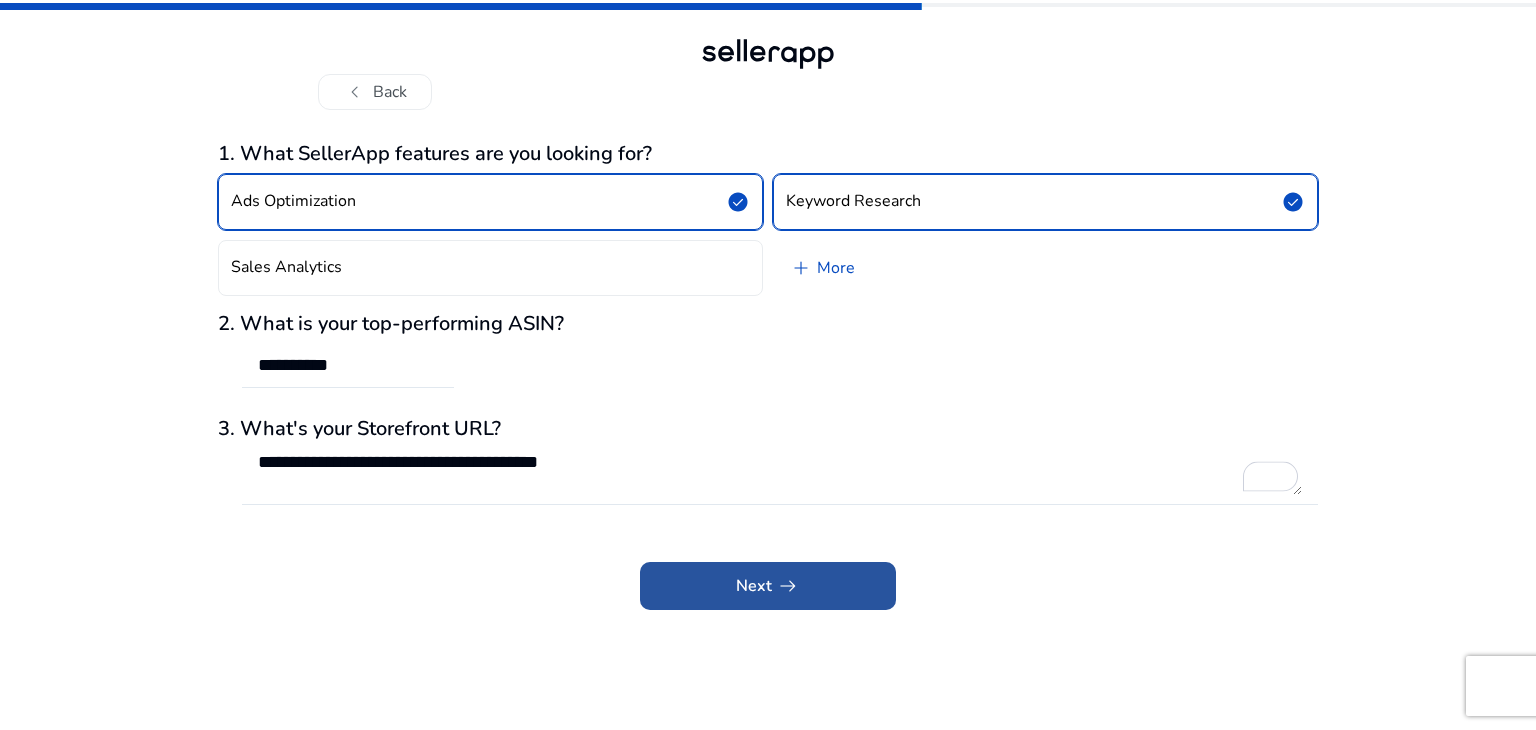 click on "arrow_right_alt" 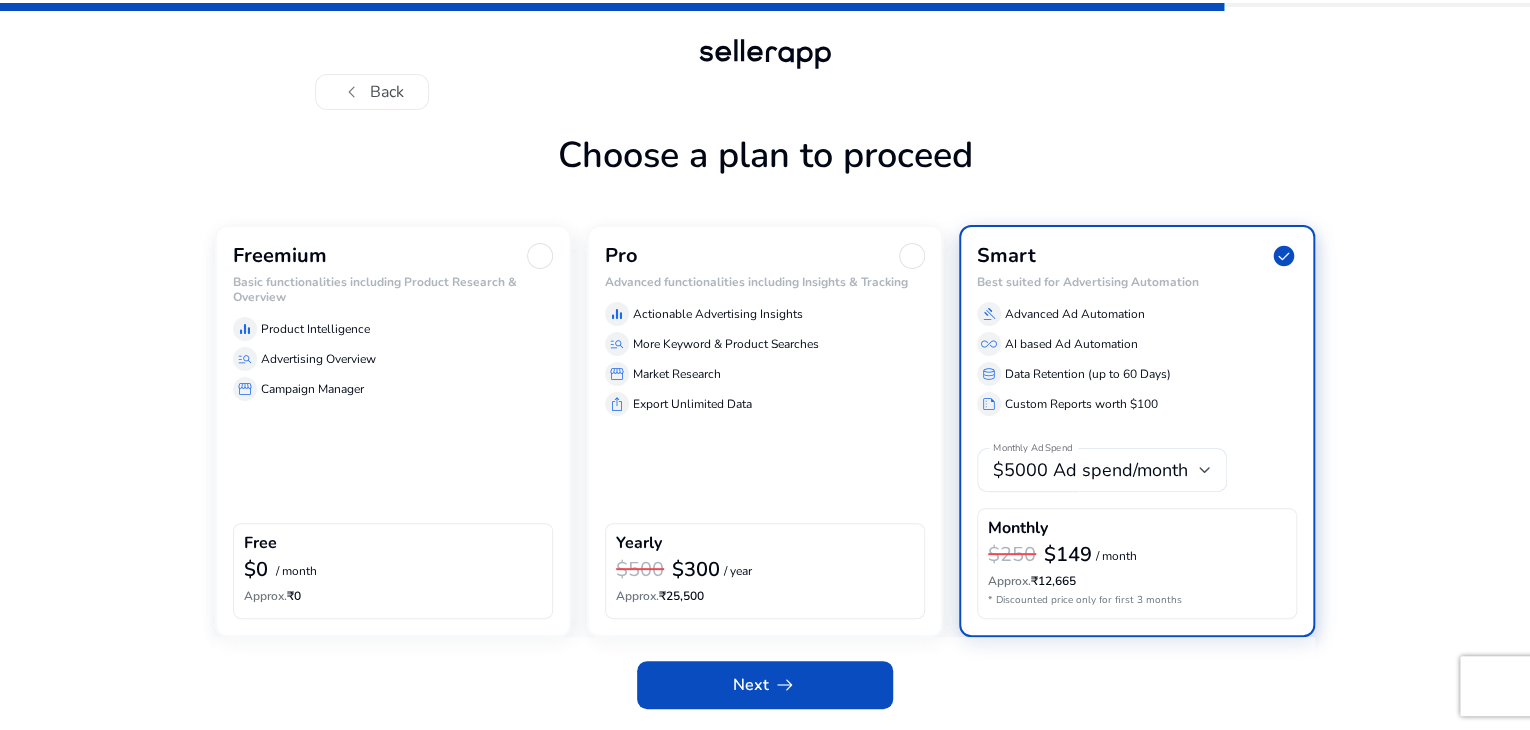click on "Freemium Basic functionalities including Product Research & Overview equalizer Product Intelligence manage_search Advertising Overview storefront Campaign Manager Free $0 / month Approx. ₹0" 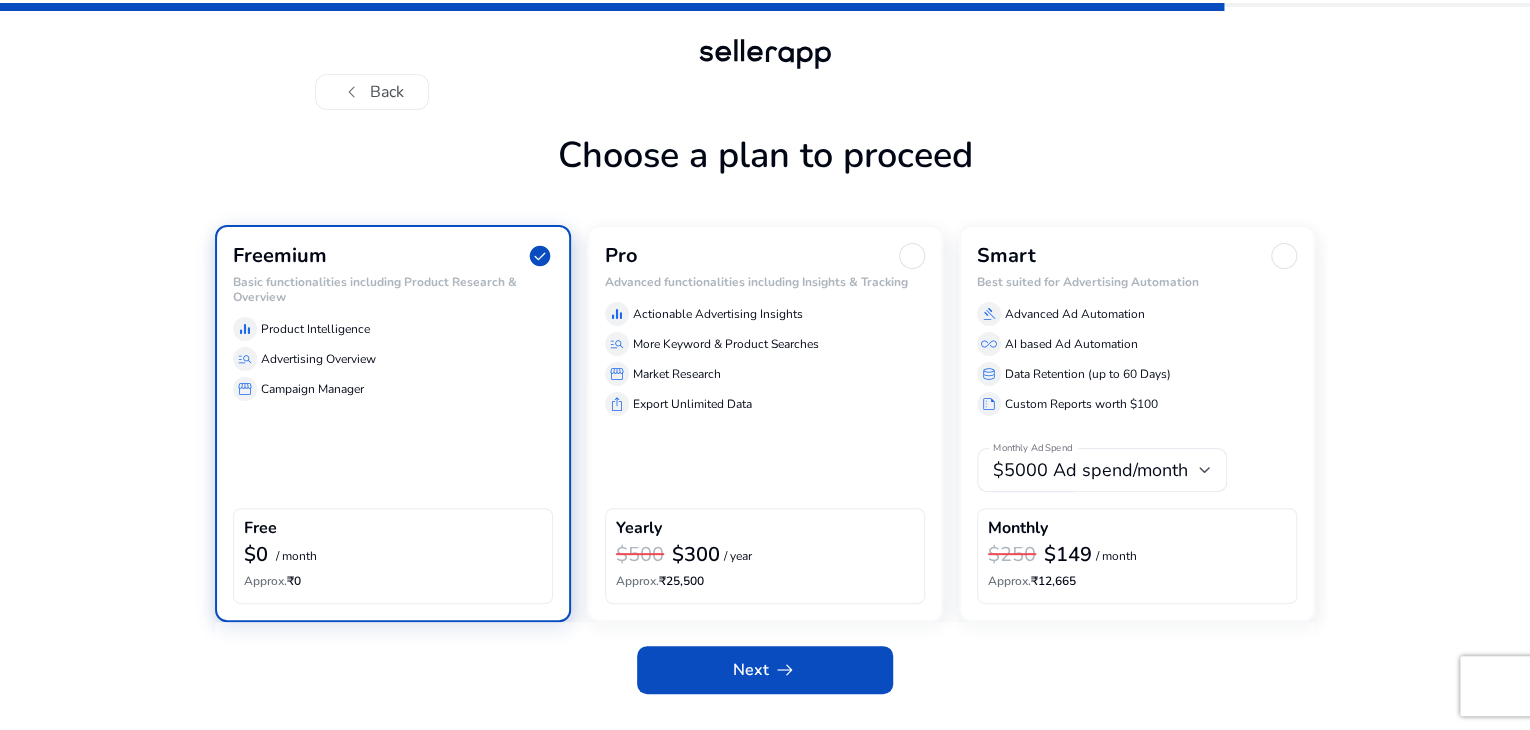 scroll, scrollTop: 43, scrollLeft: 0, axis: vertical 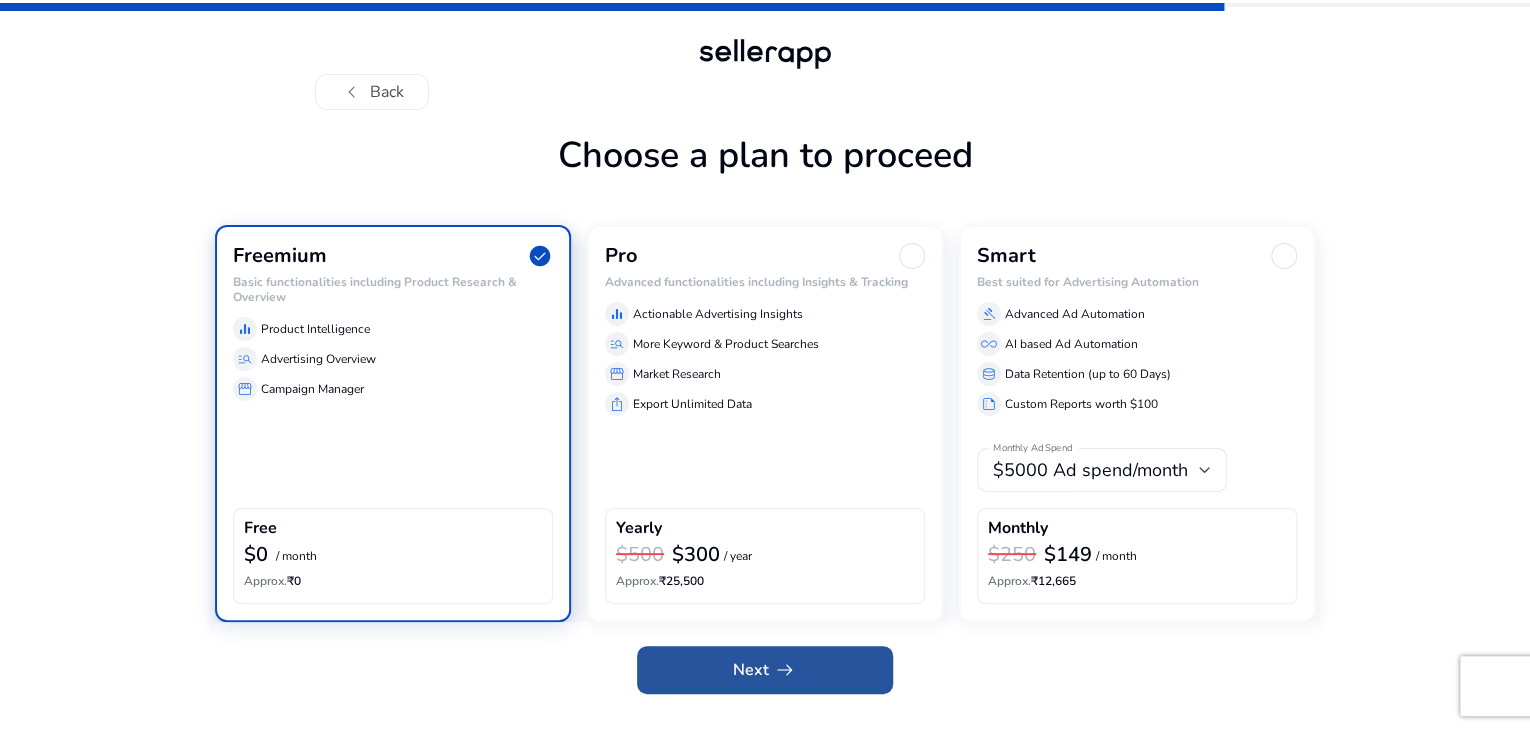 click 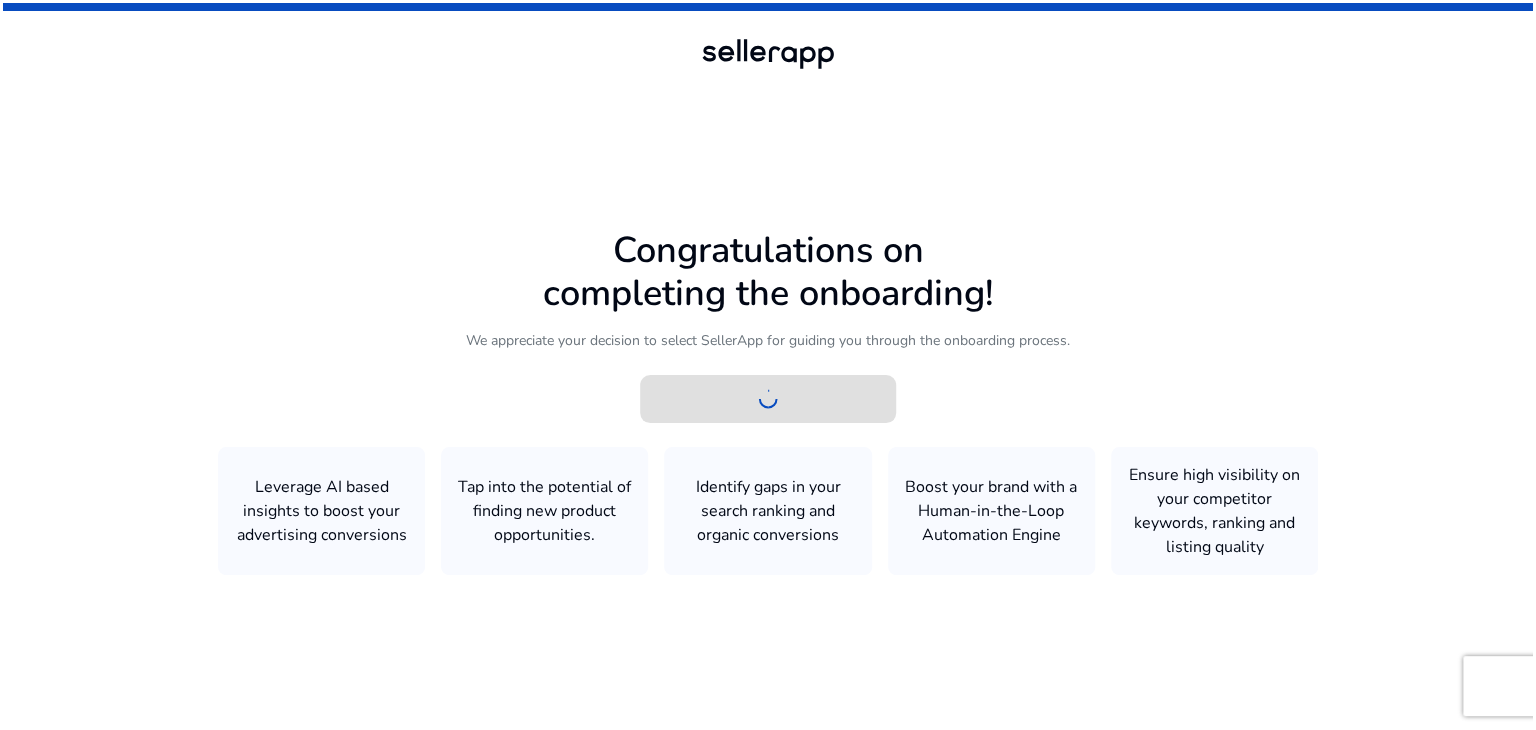 scroll, scrollTop: 0, scrollLeft: 0, axis: both 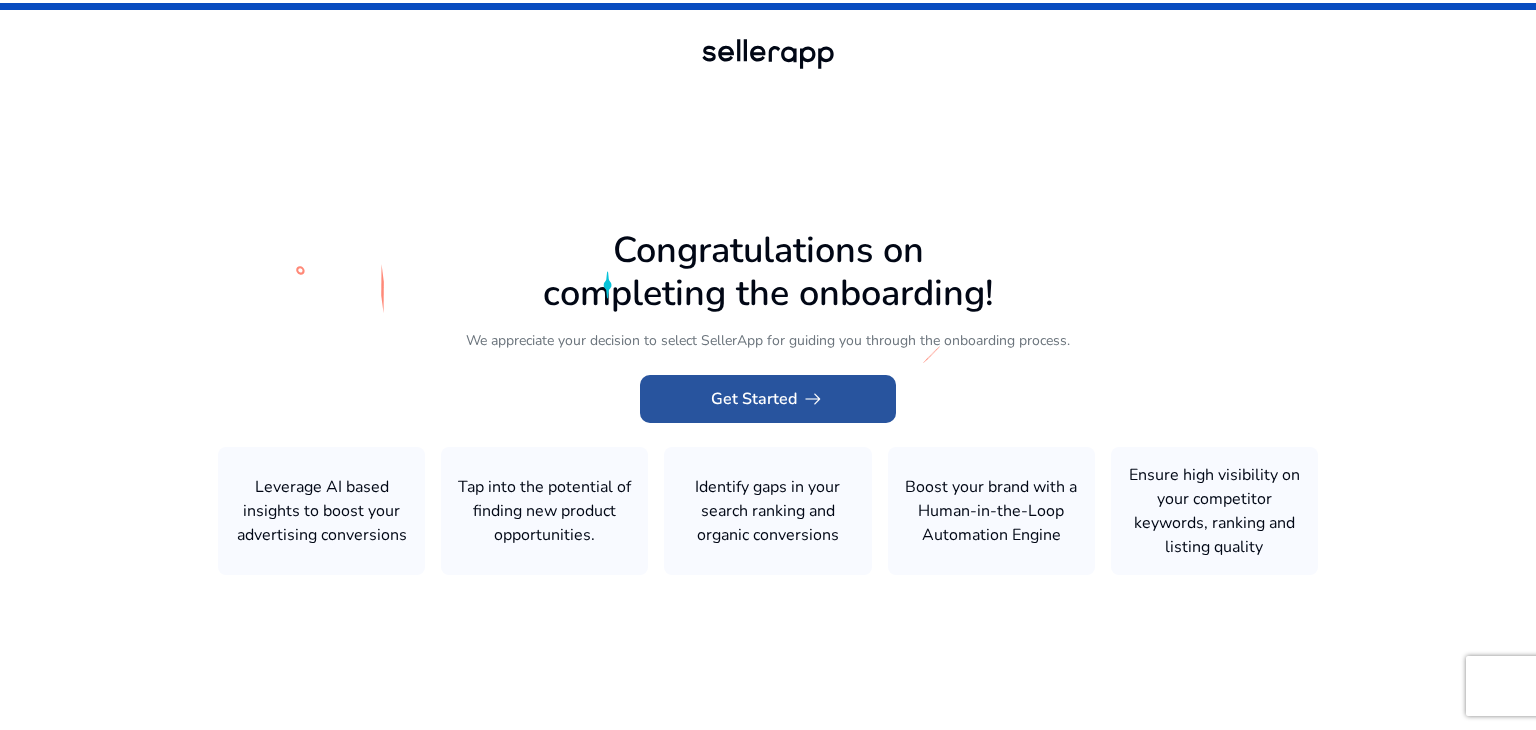 click 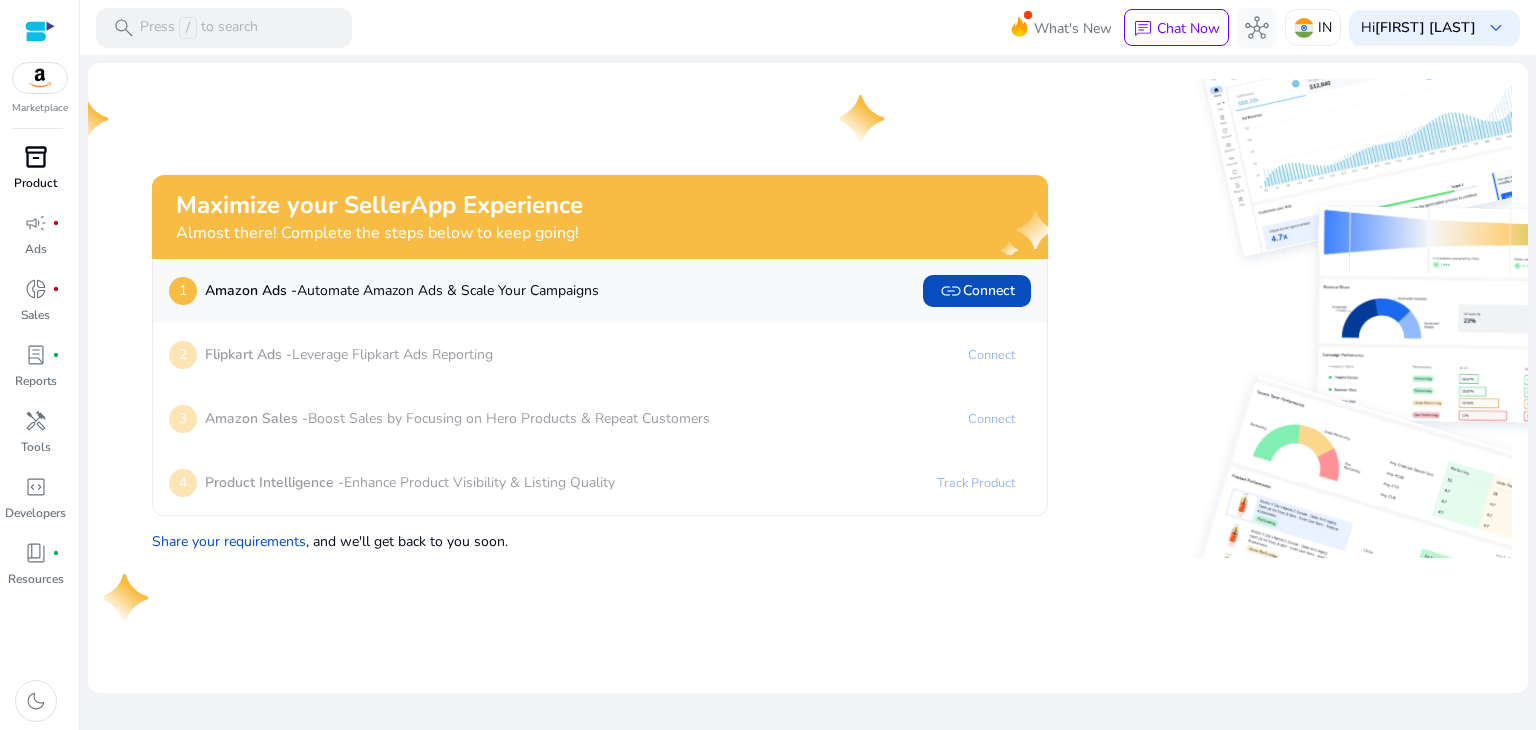 click on "inventory_2" at bounding box center (36, 157) 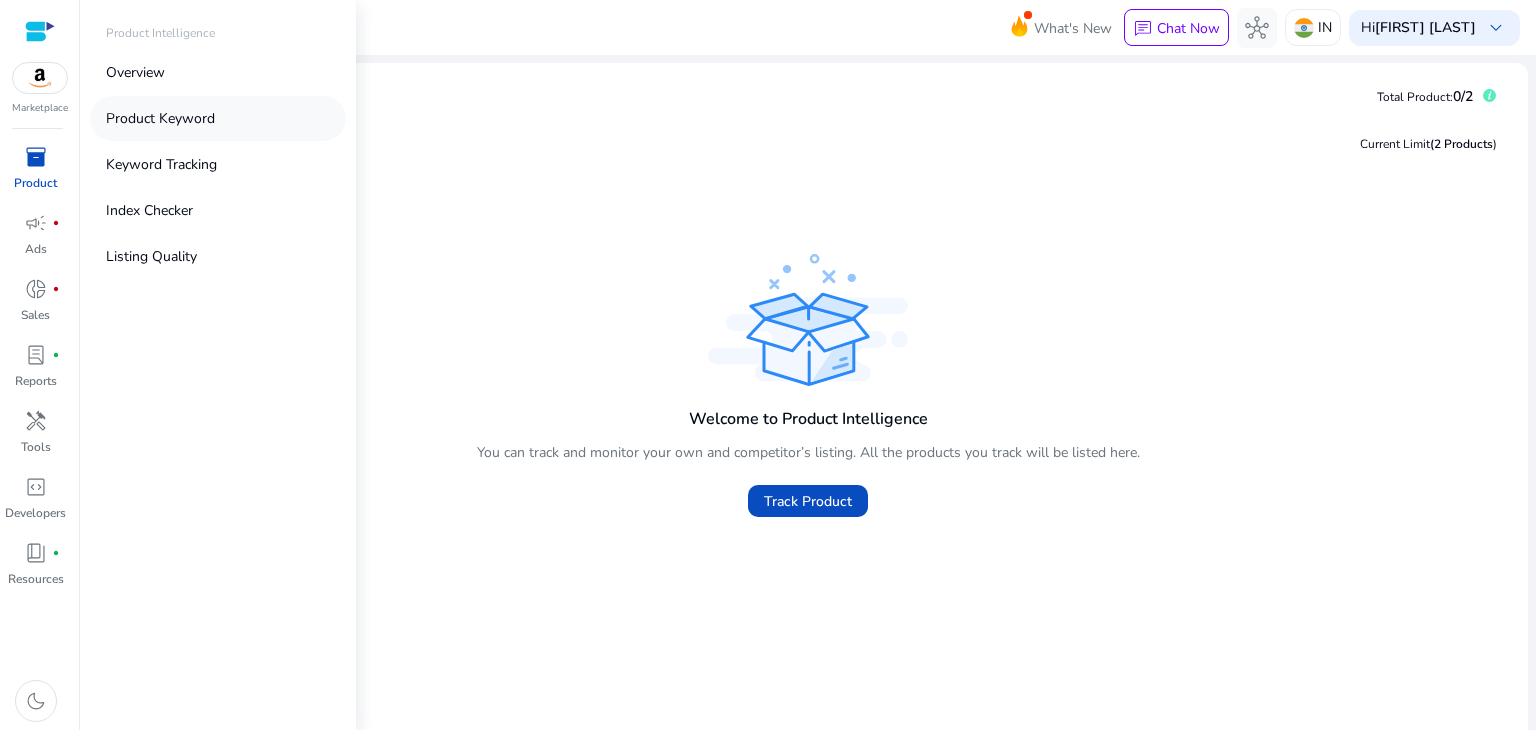 click on "Product Keyword" at bounding box center [160, 118] 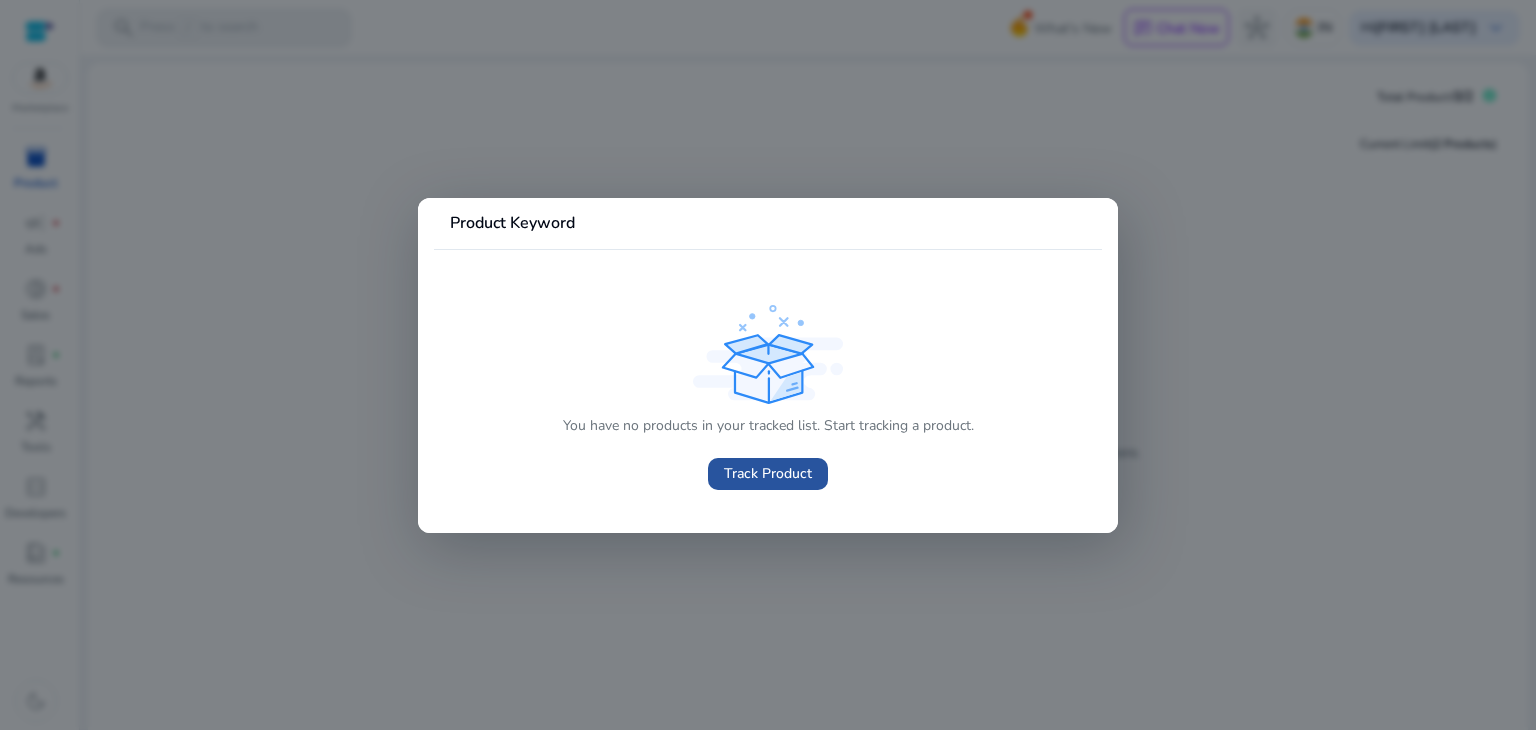 click on "Track Product" 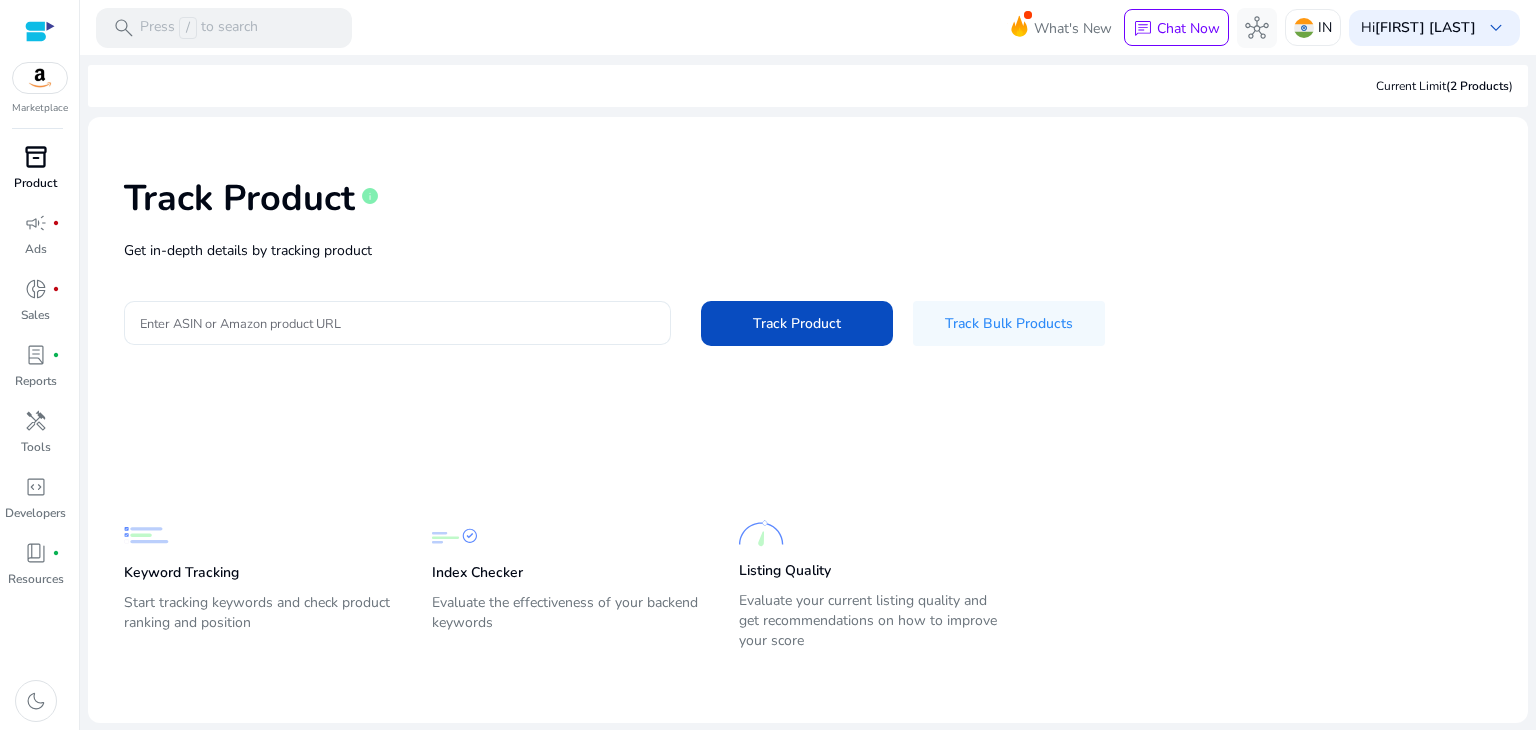 click on "Enter ASIN or Amazon product URL" at bounding box center [397, 323] 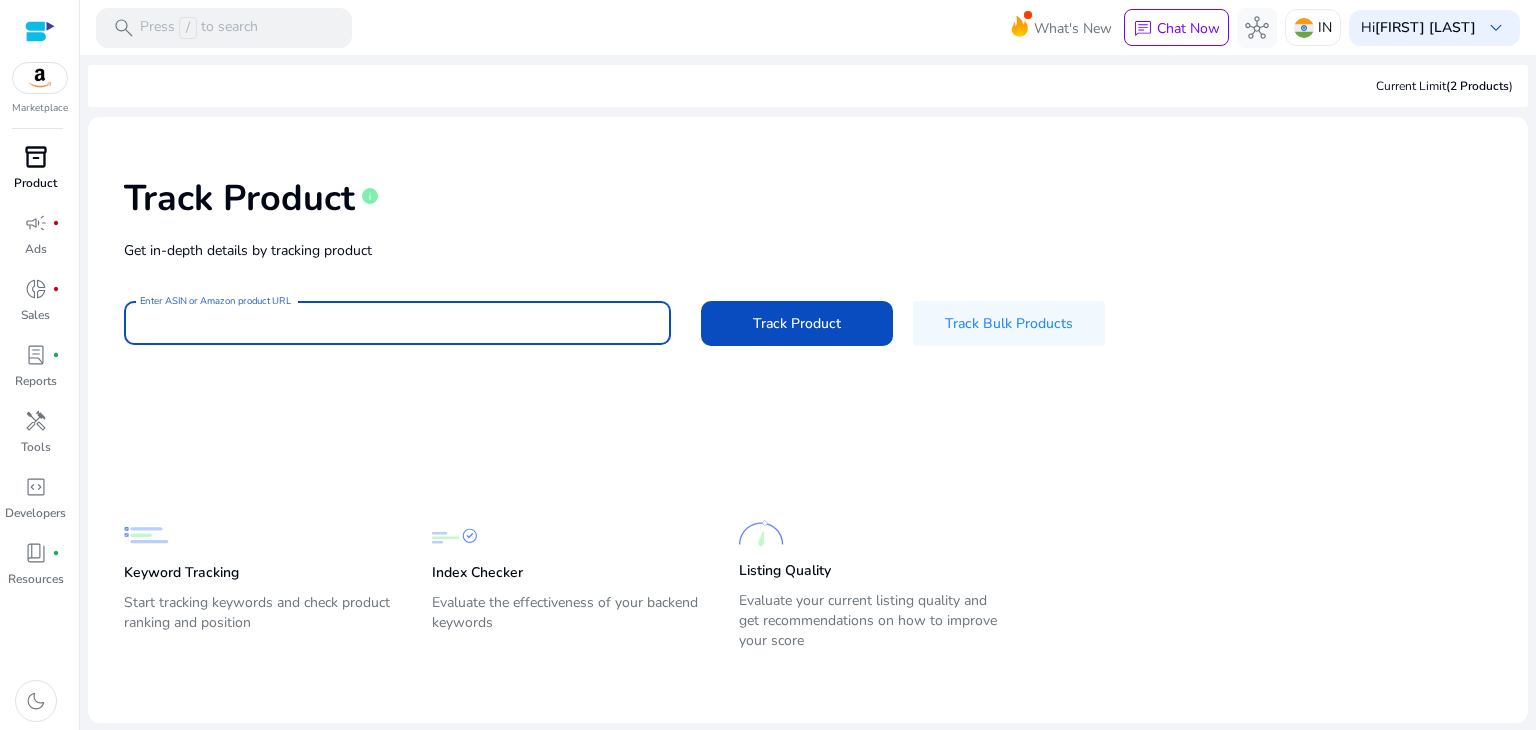 paste on "**********" 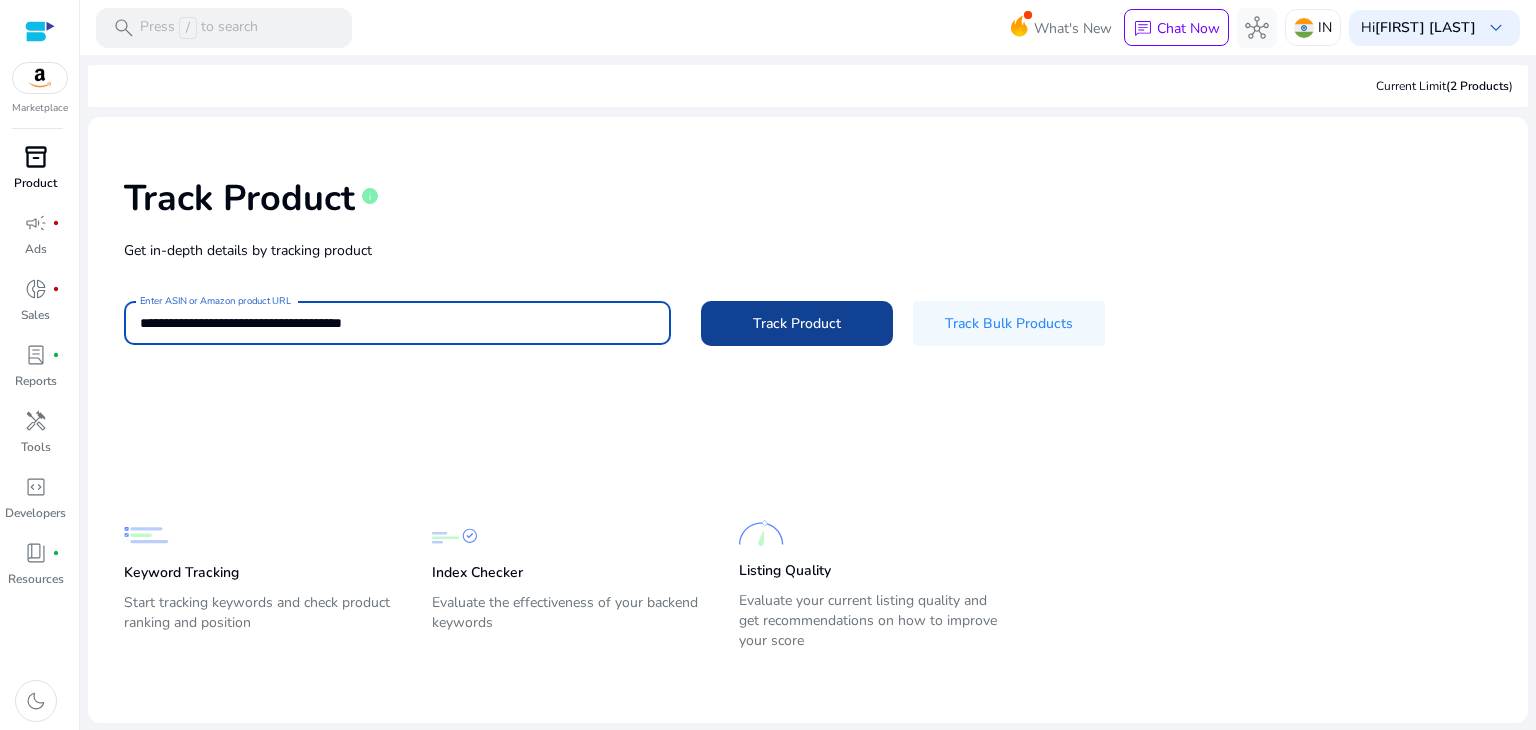 click on "Track Product" 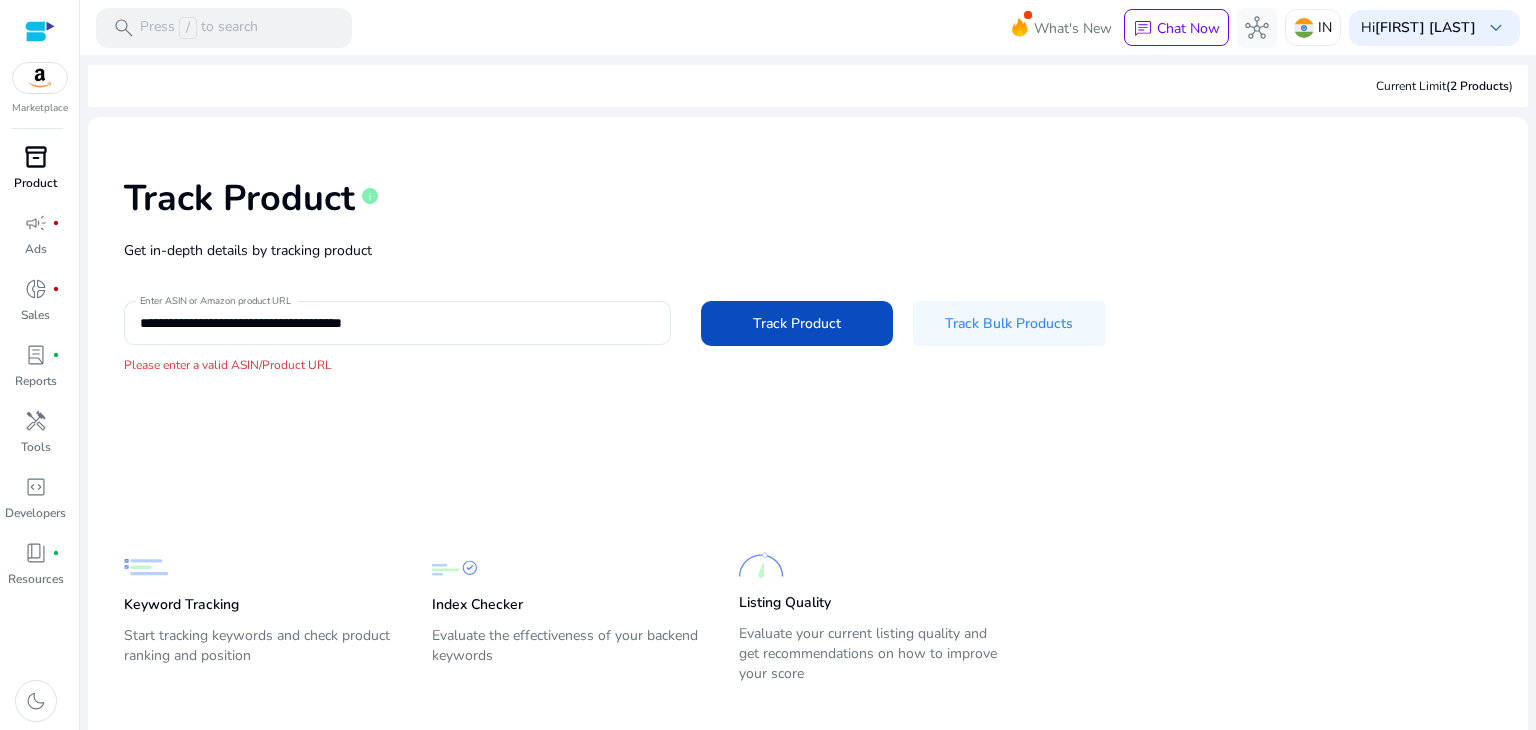 scroll, scrollTop: 0, scrollLeft: 0, axis: both 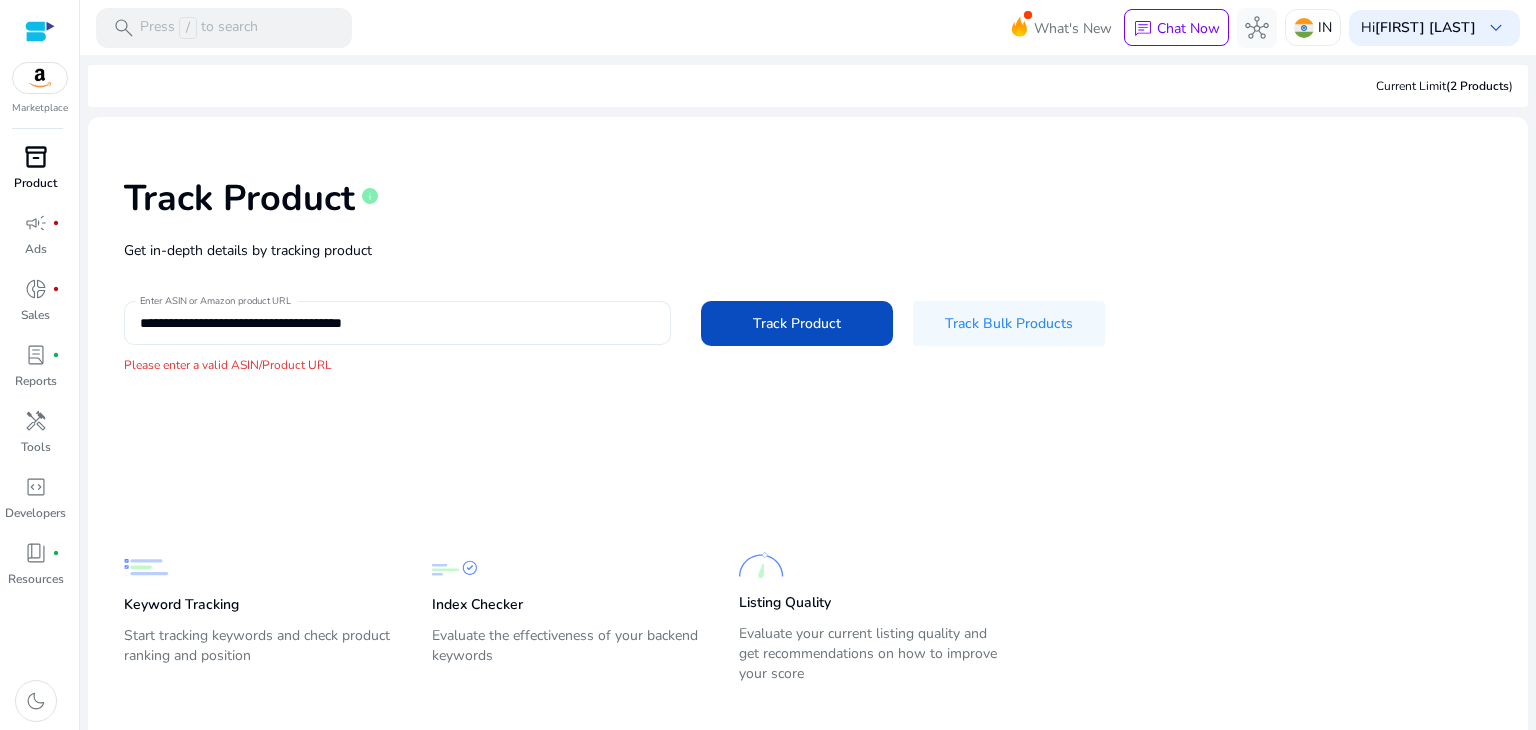 click on "**********" at bounding box center (397, 323) 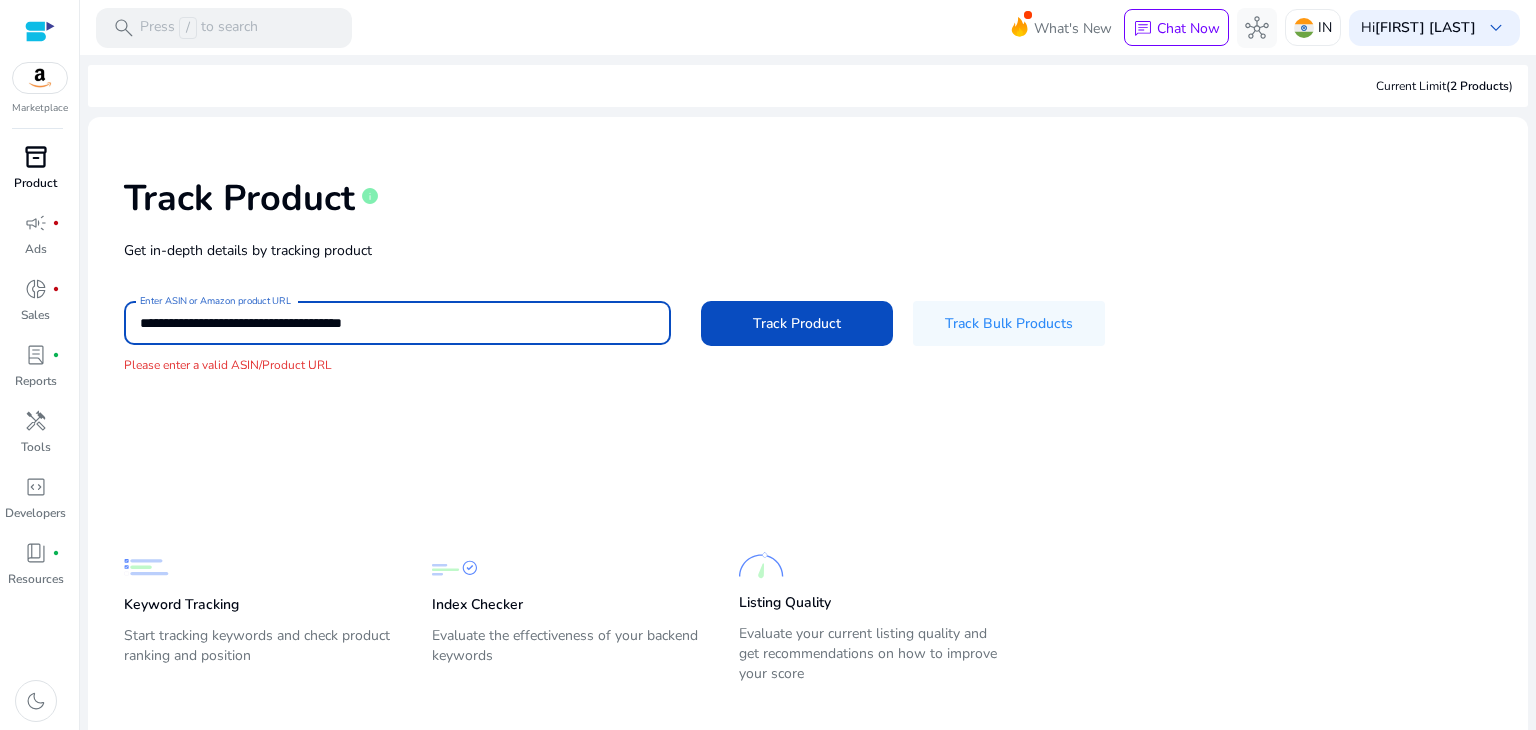 click on "**********" at bounding box center [397, 323] 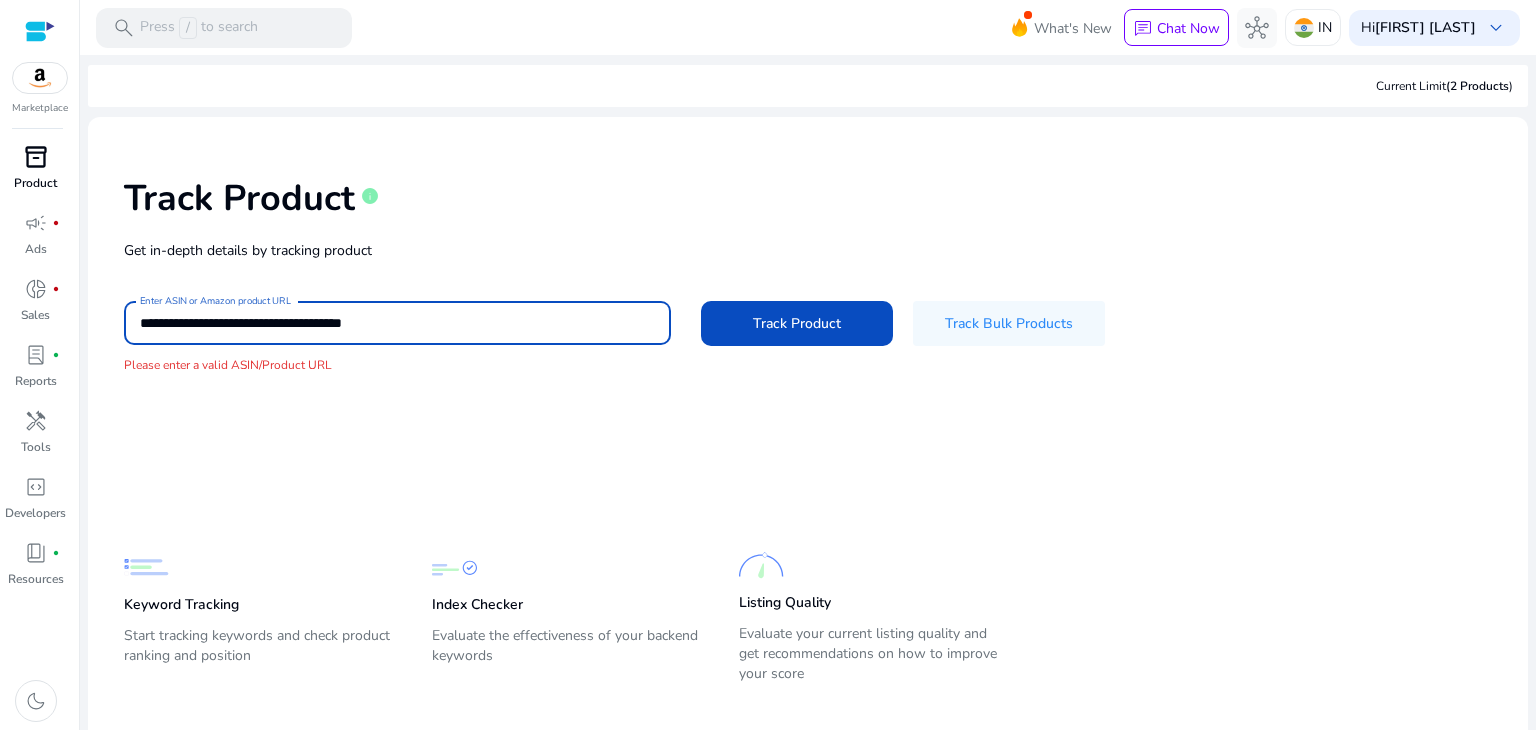 paste 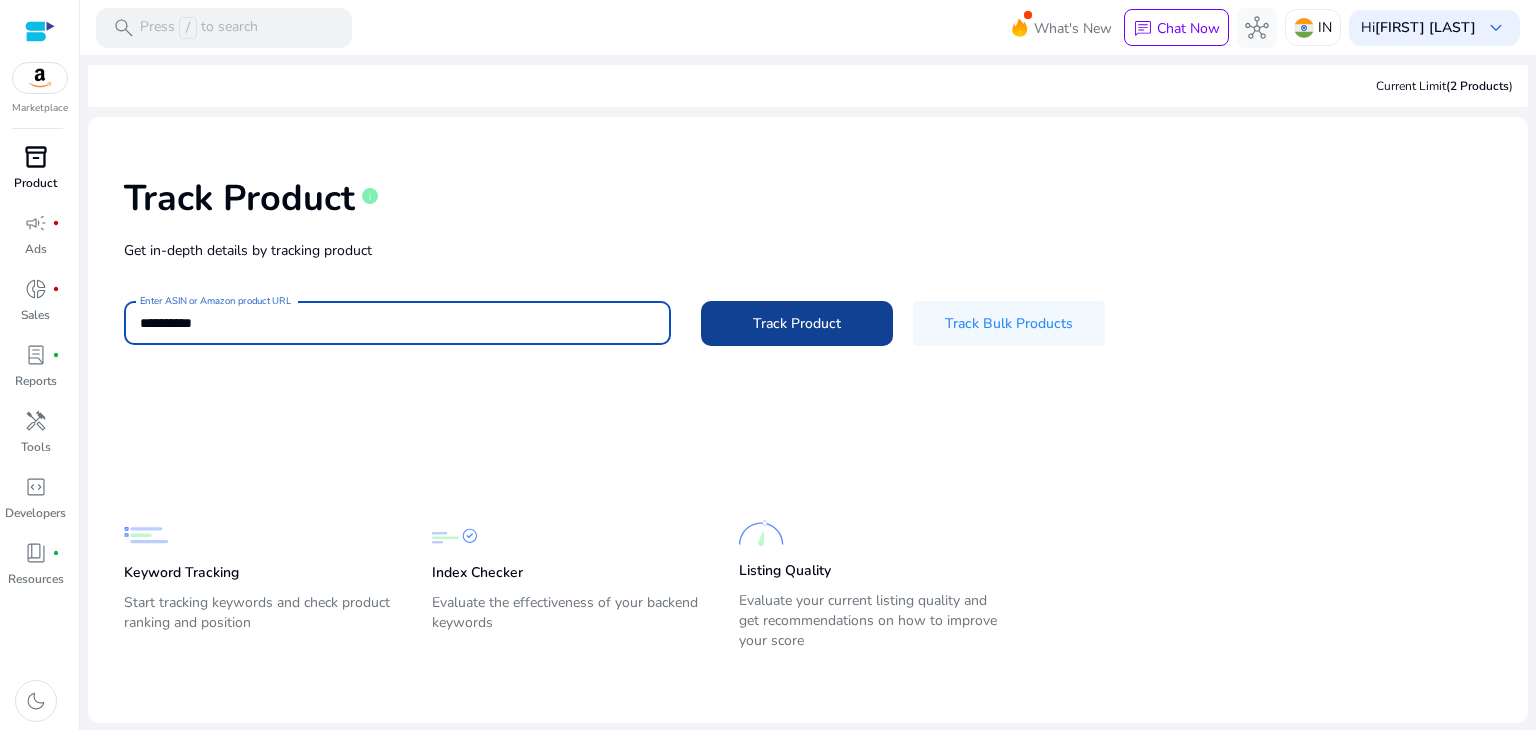 type on "**********" 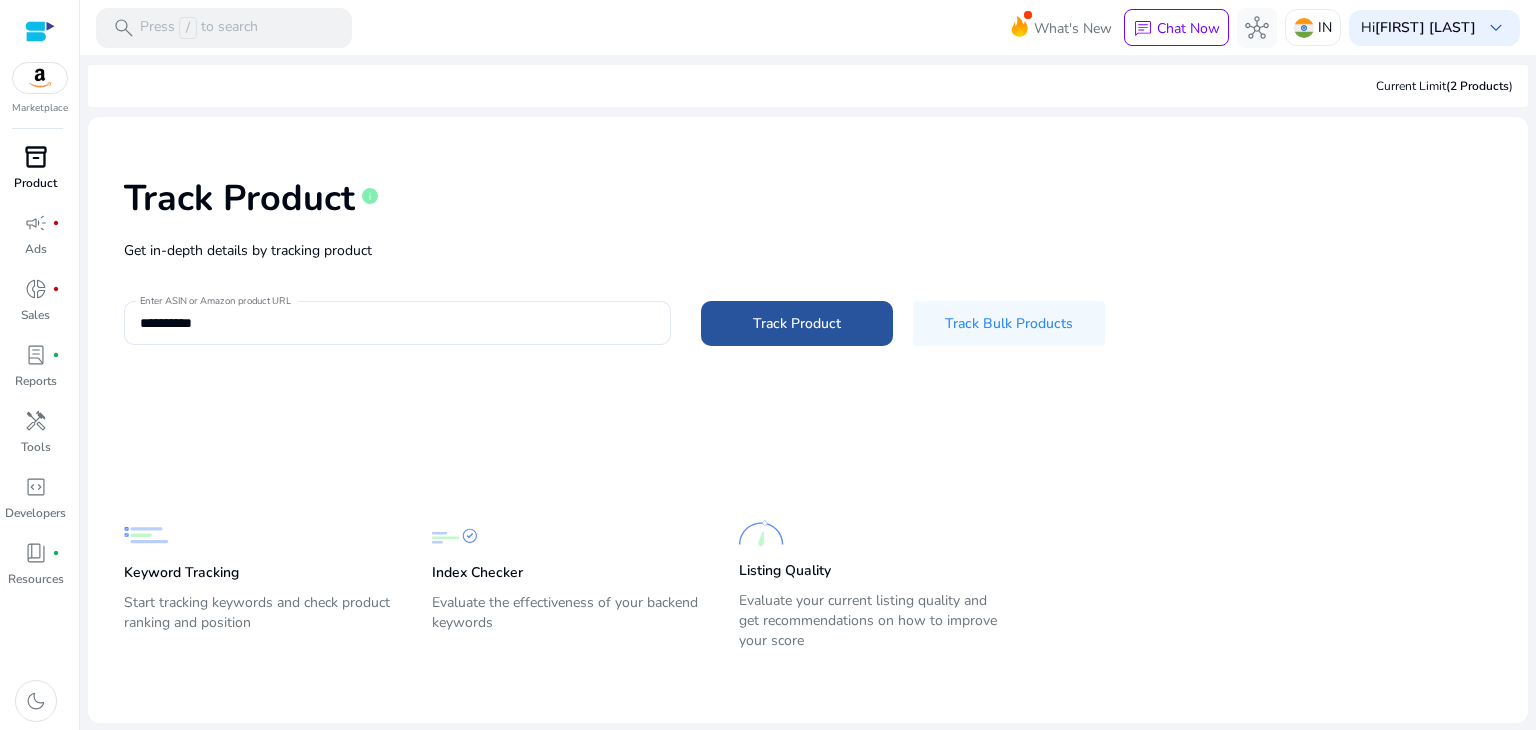click on "Track Product" 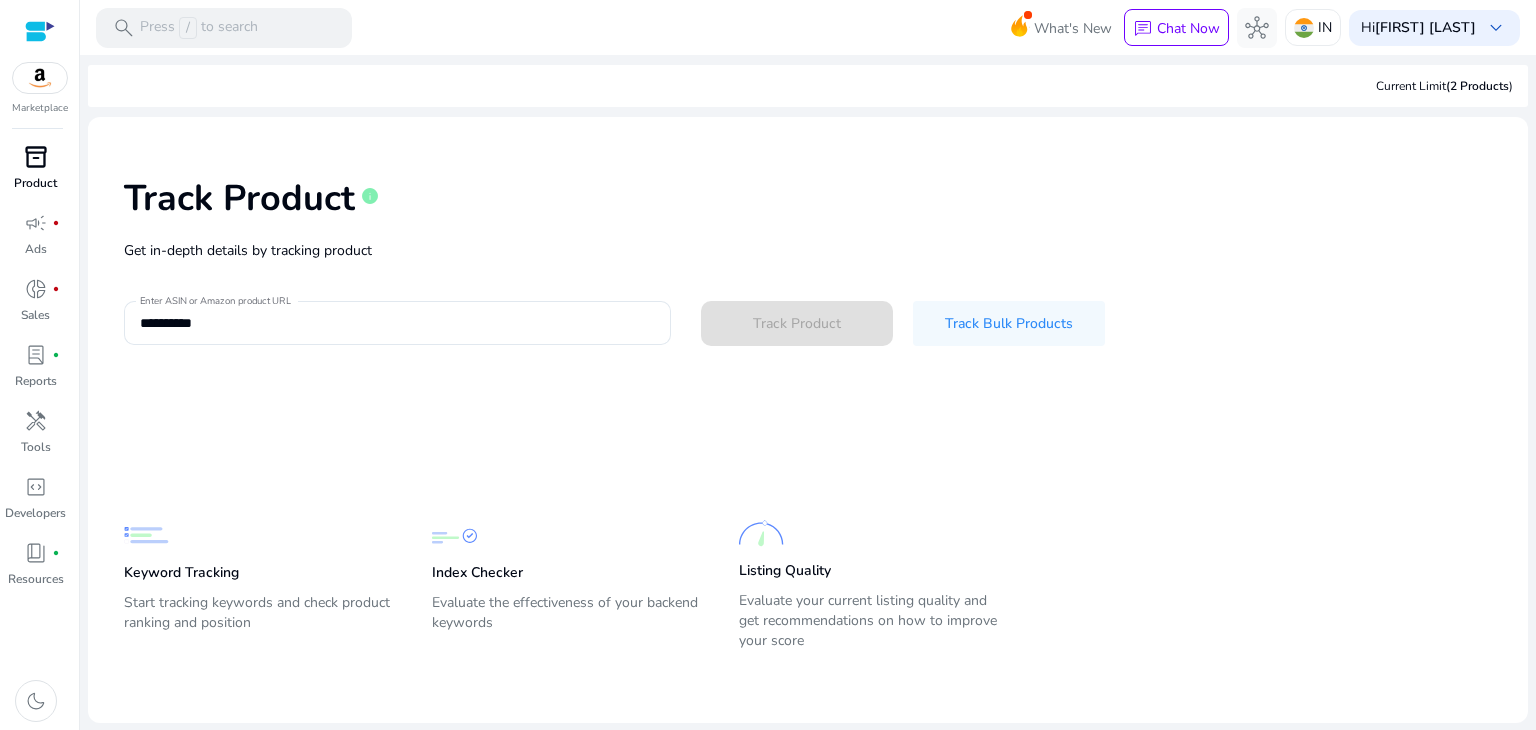 type 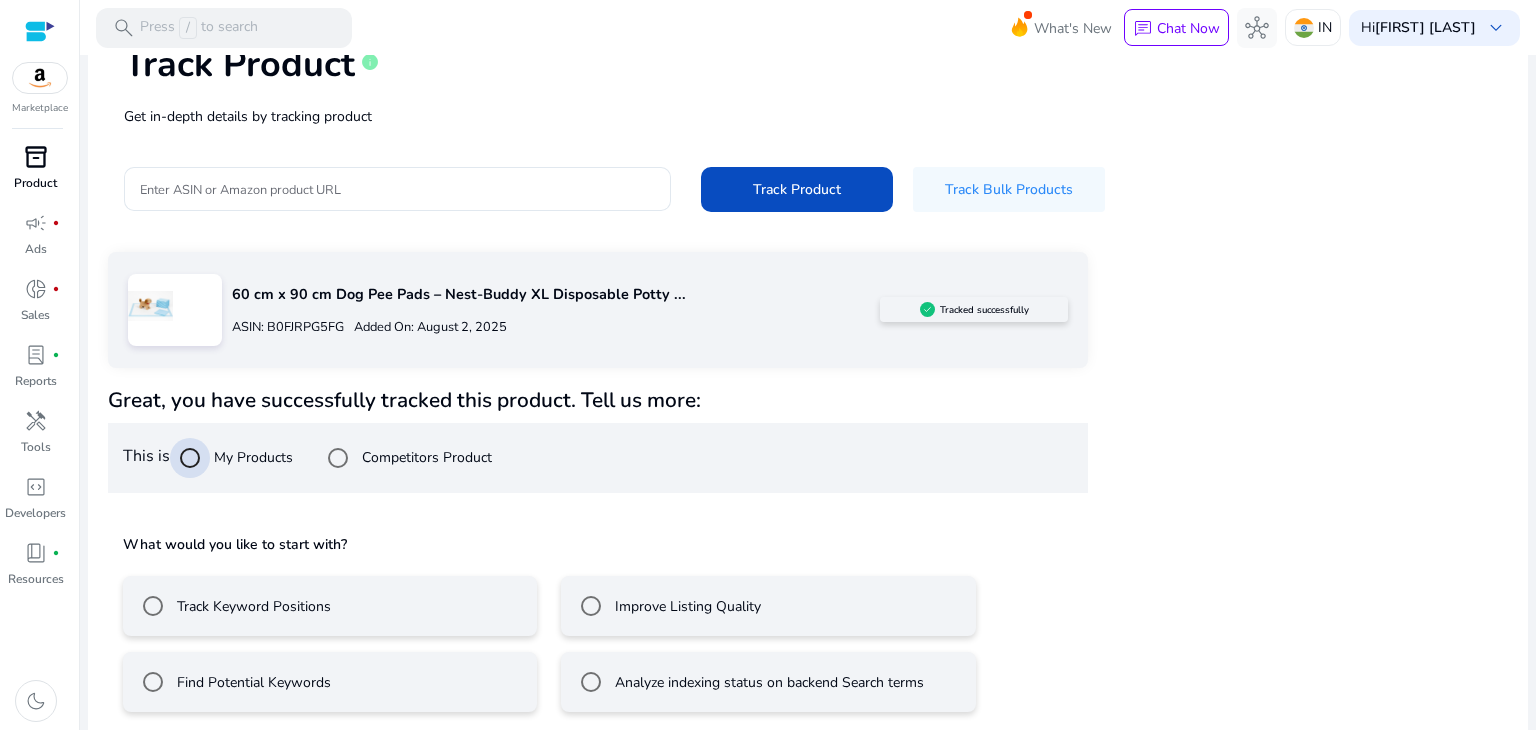 scroll, scrollTop: 144, scrollLeft: 0, axis: vertical 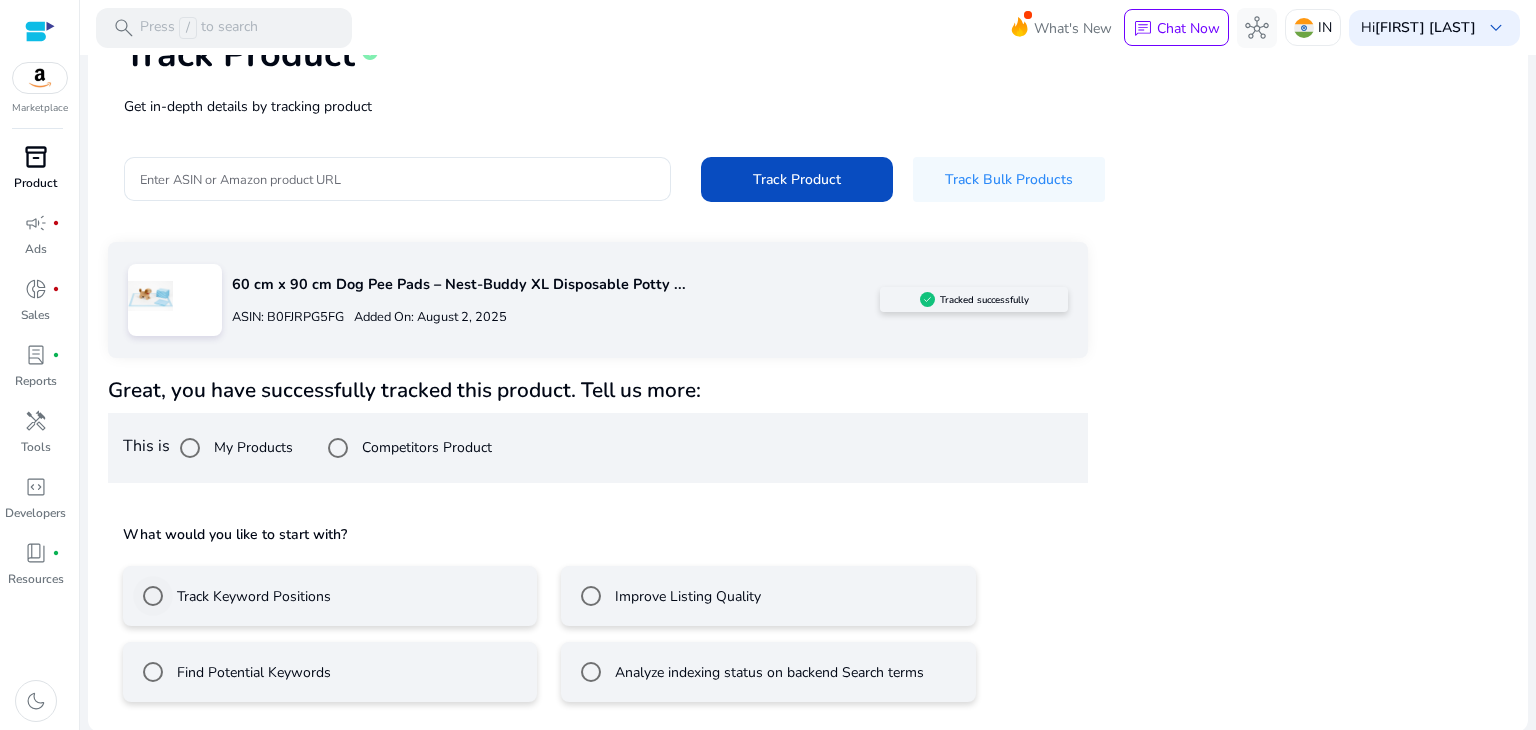 click on "Track Keyword Positions" at bounding box center (252, 596) 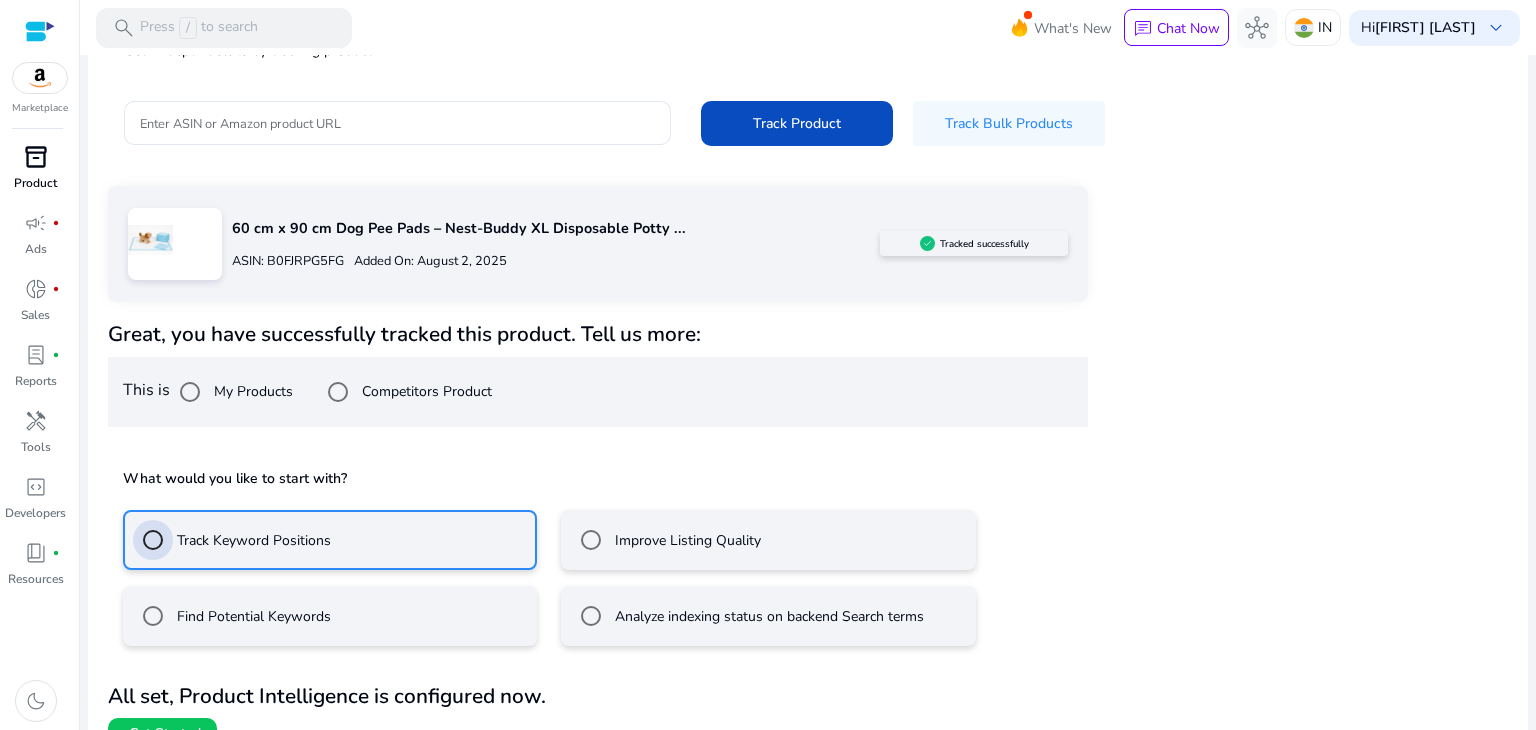 scroll, scrollTop: 233, scrollLeft: 0, axis: vertical 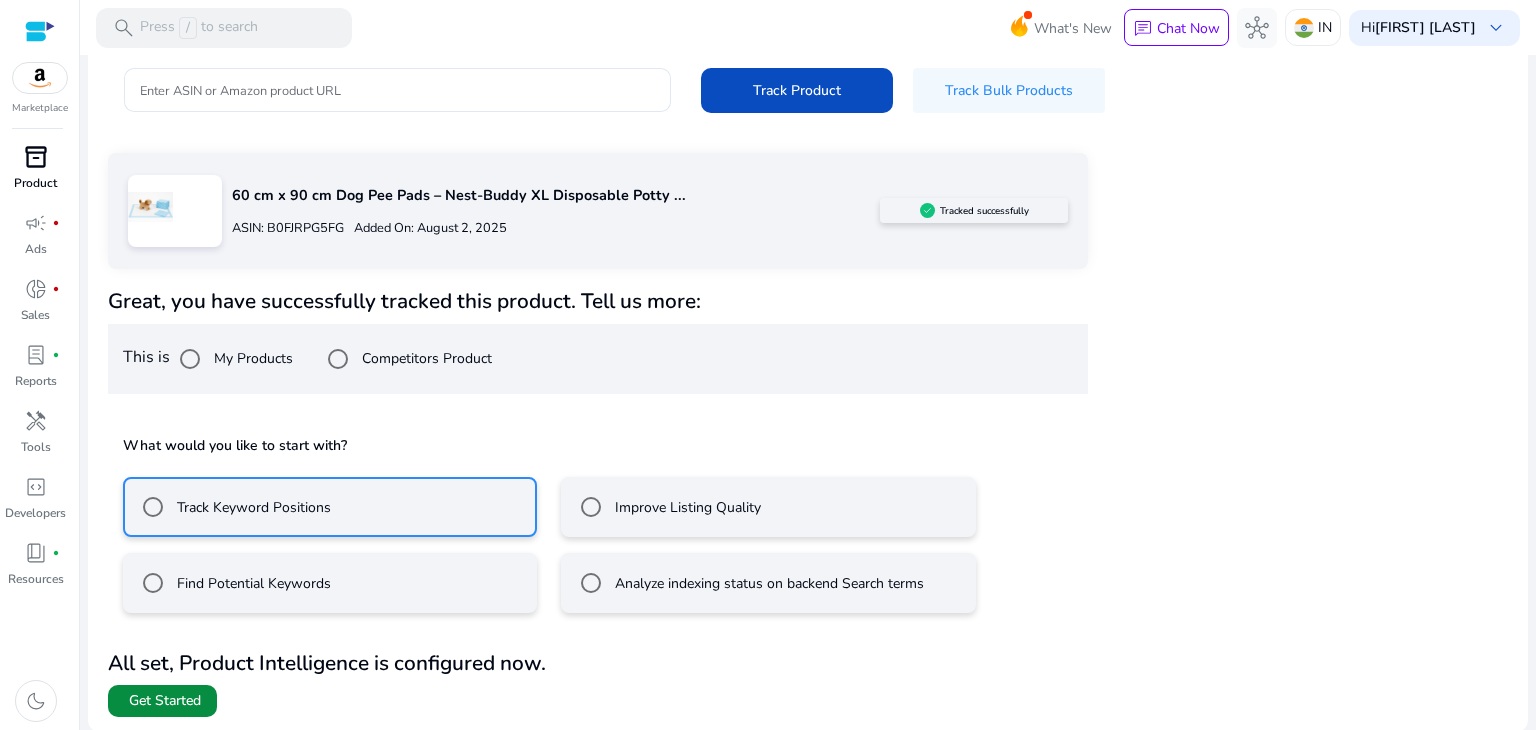 click on "Get Started" at bounding box center (165, 701) 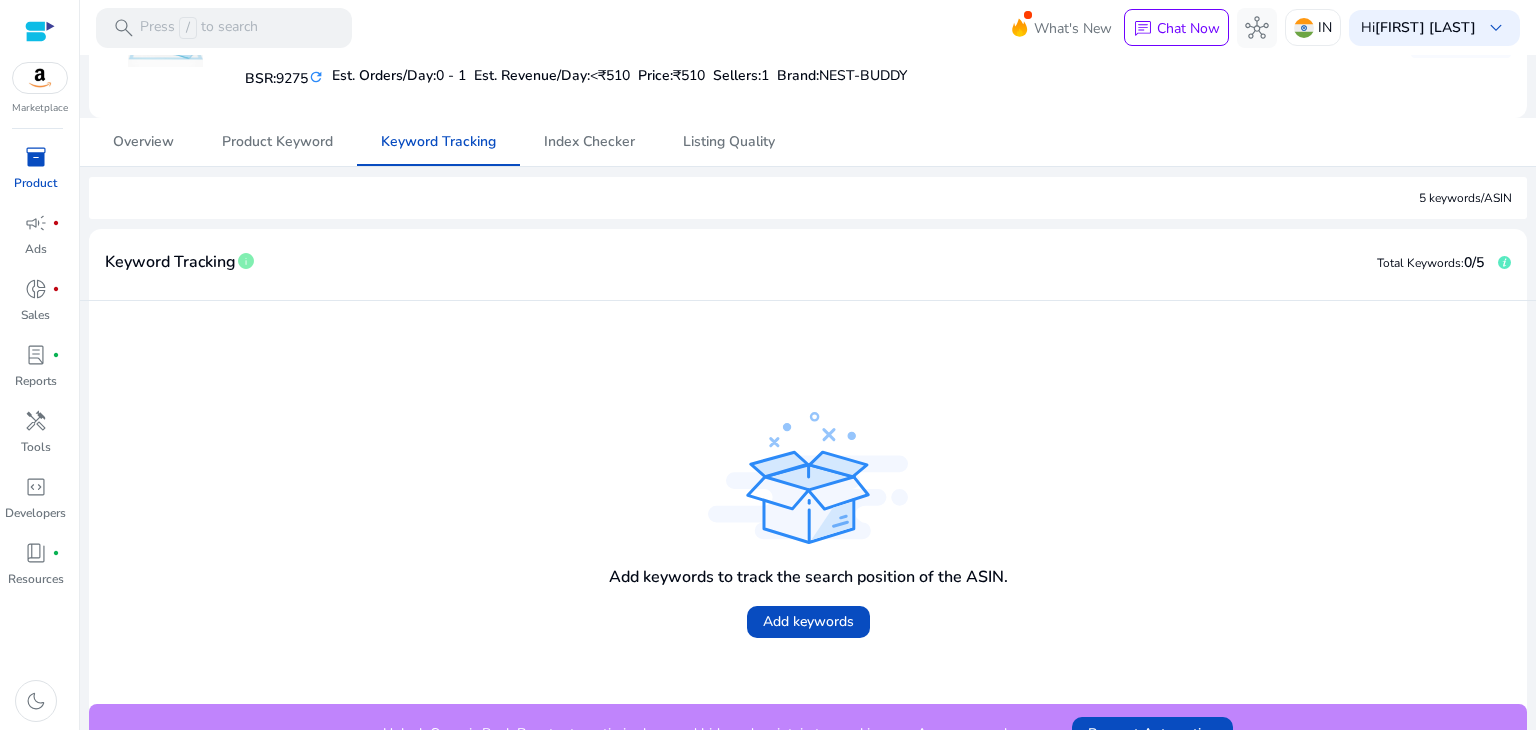 scroll, scrollTop: 196, scrollLeft: 0, axis: vertical 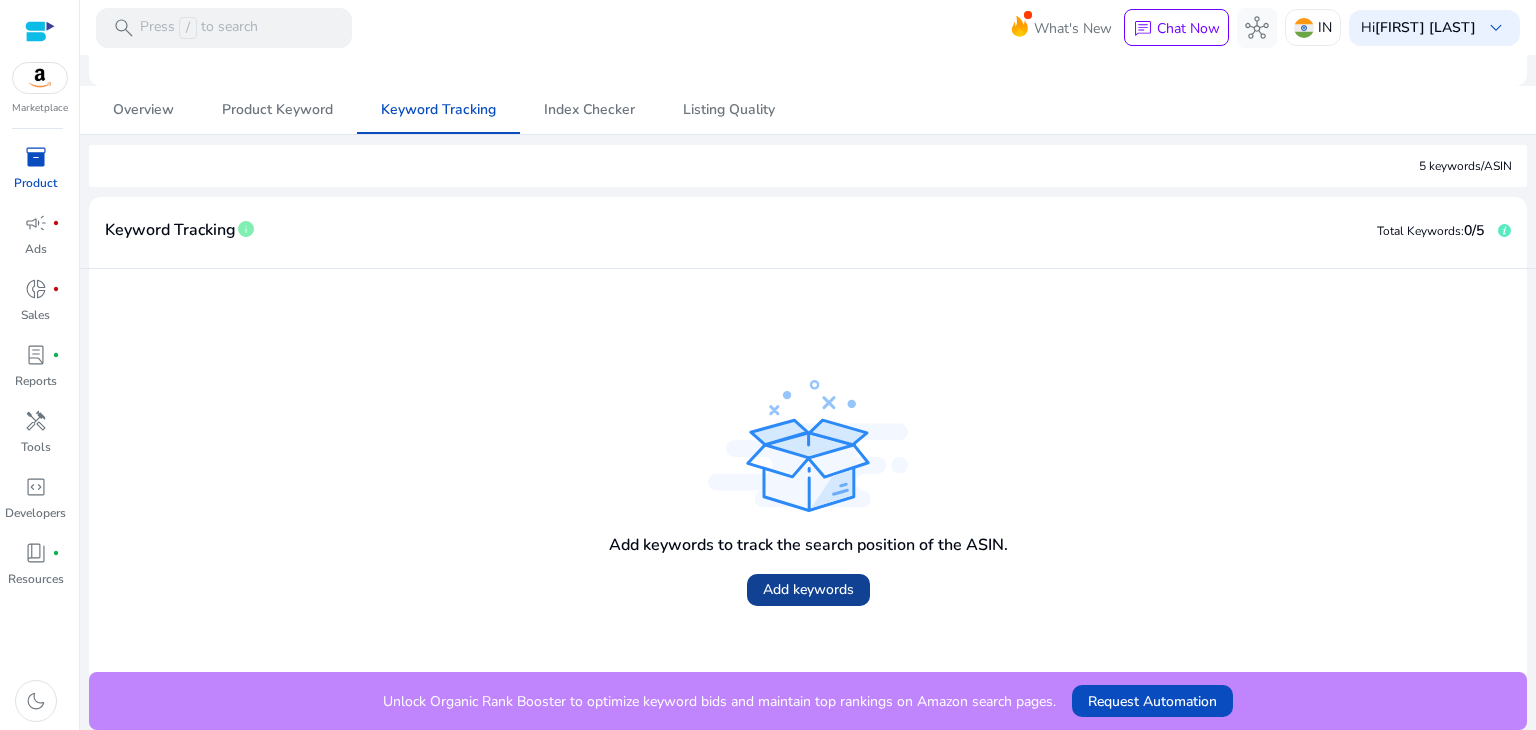 click on "Add keywords" at bounding box center (808, 589) 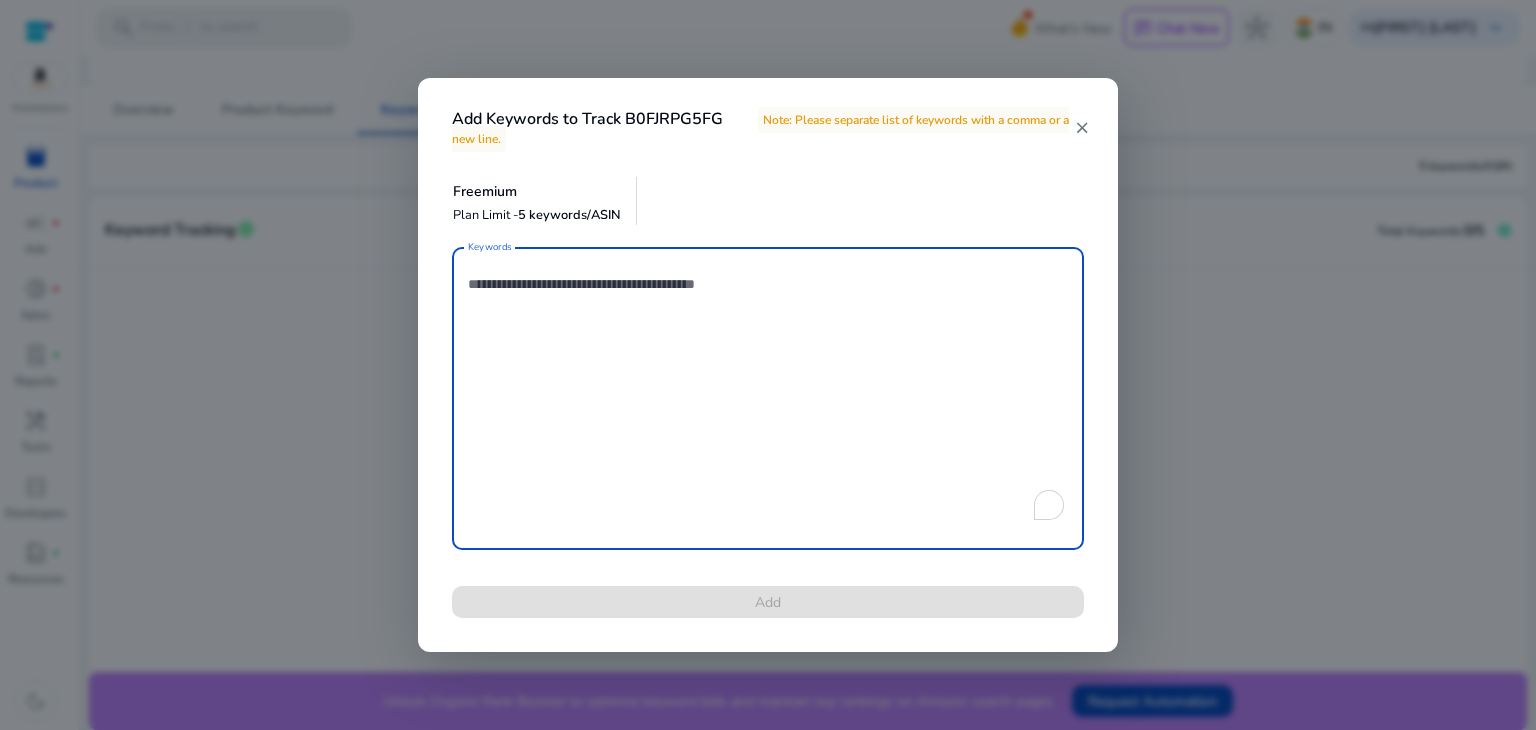 click on "Keywords" at bounding box center [768, 398] 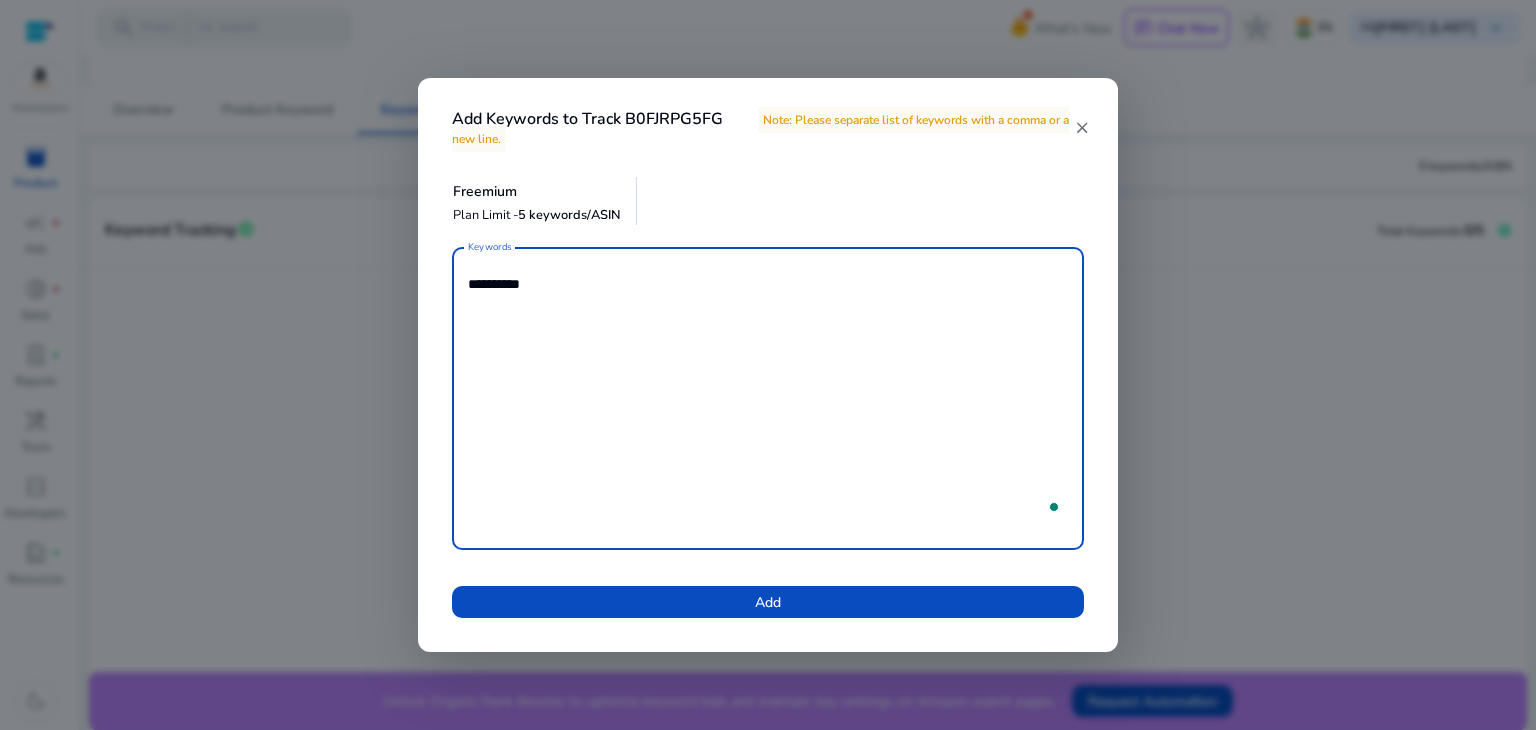 type on "**********" 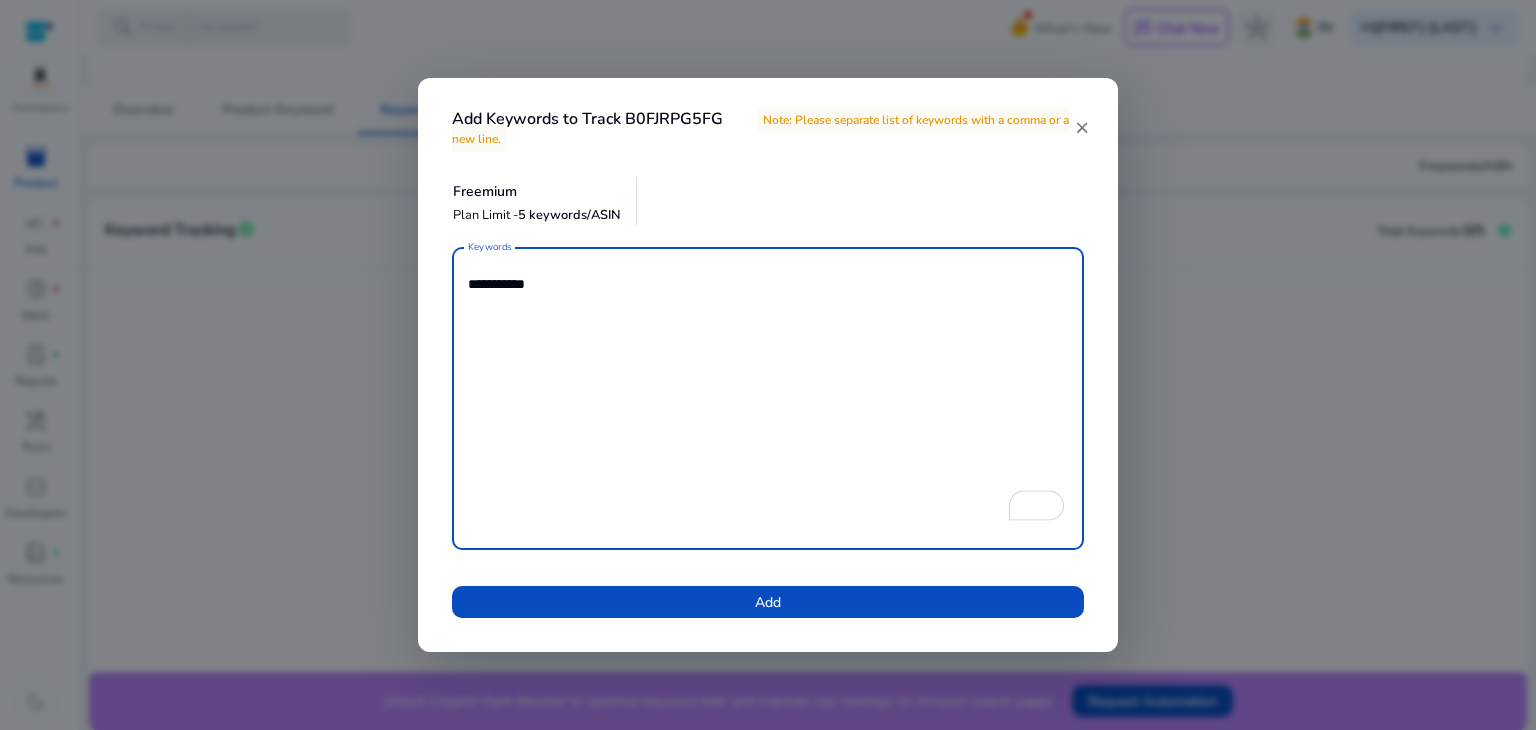 click at bounding box center (768, 602) 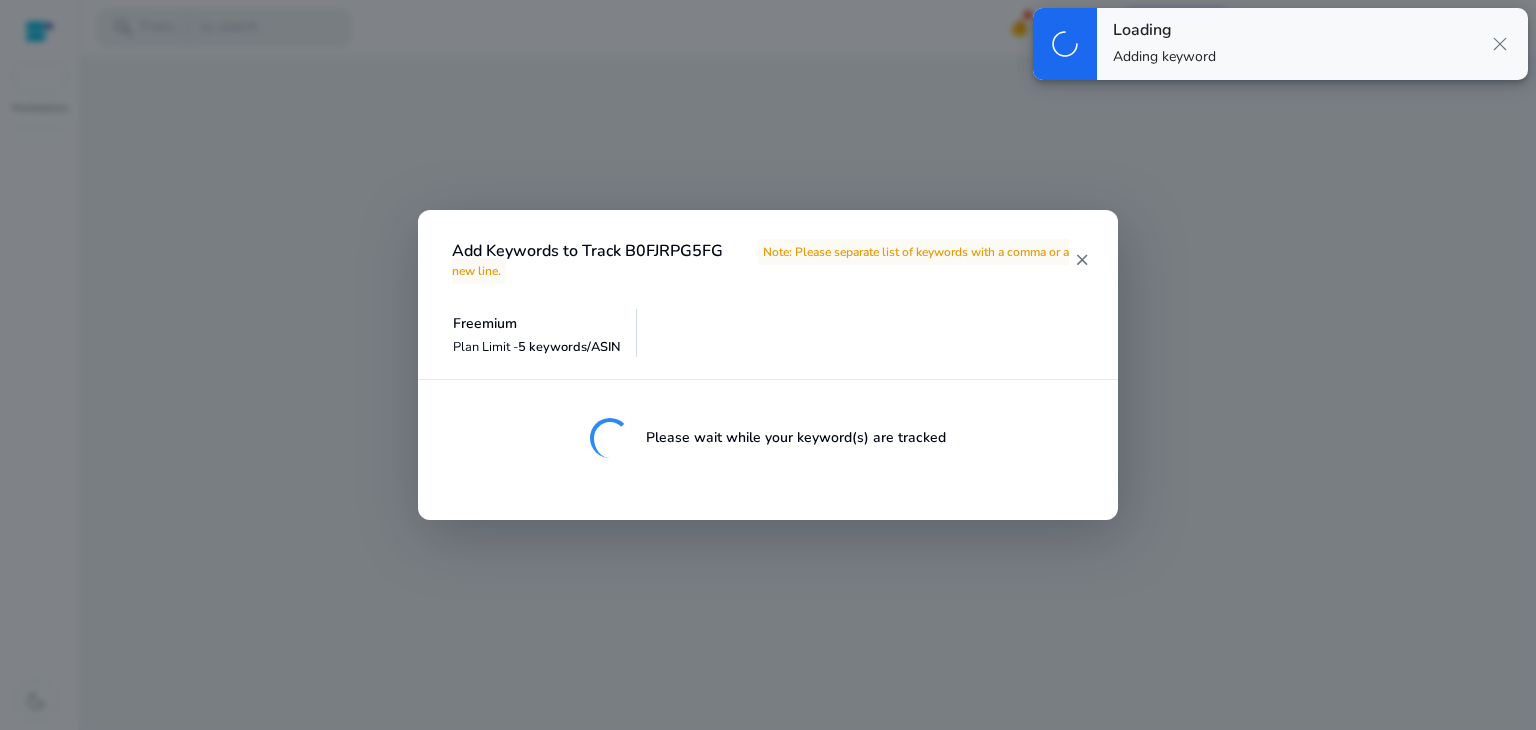 click at bounding box center [768, 365] 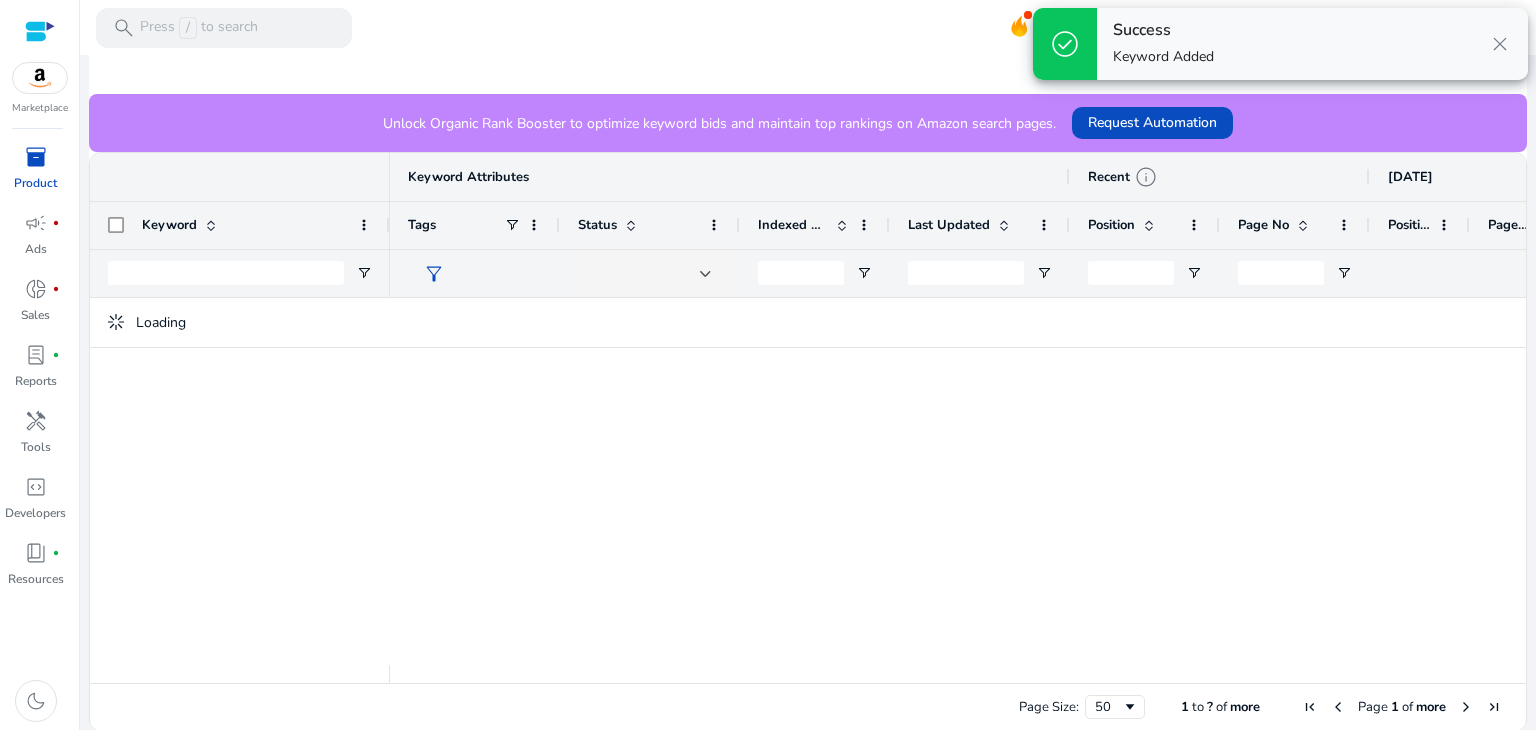 scroll, scrollTop: 475, scrollLeft: 0, axis: vertical 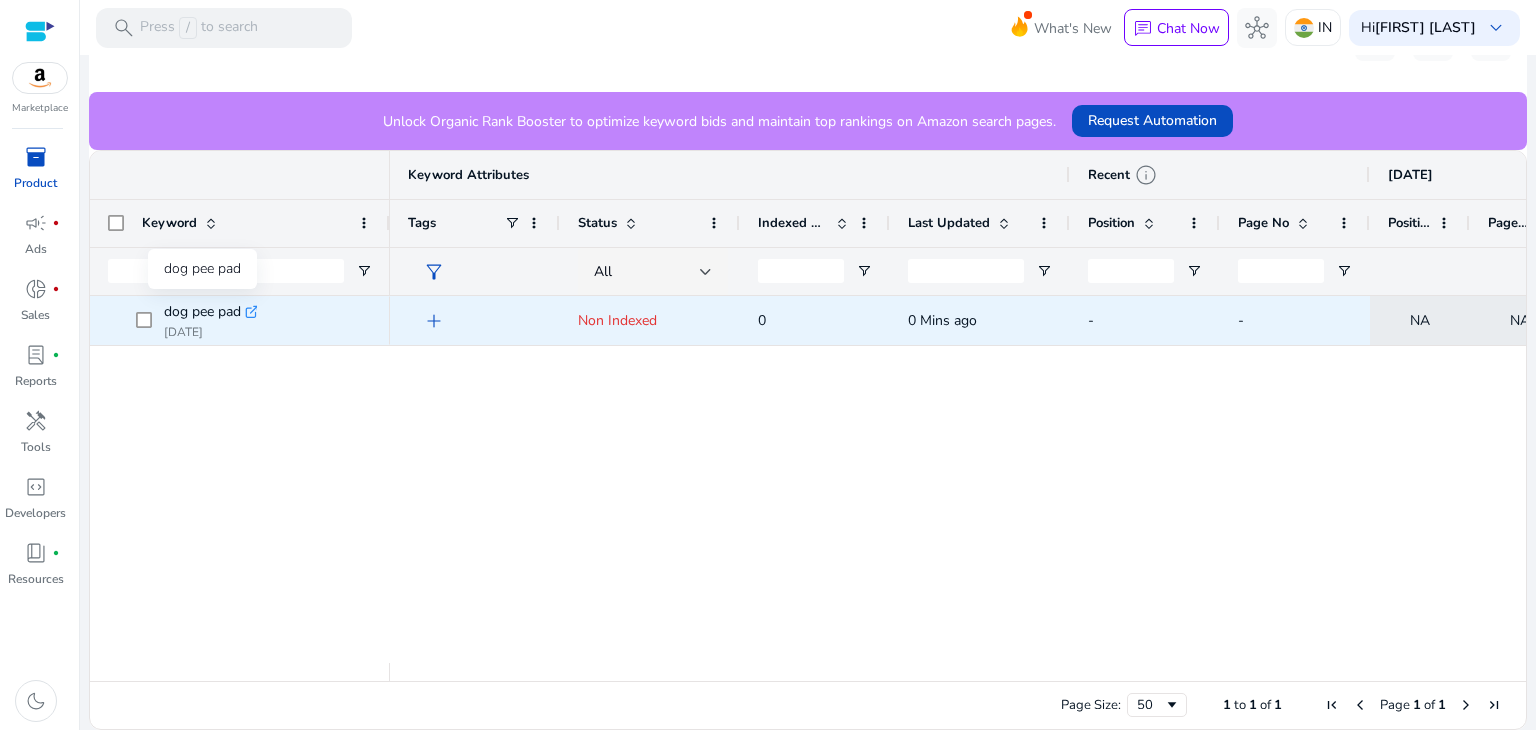 click on "dog pee pad" at bounding box center [202, 312] 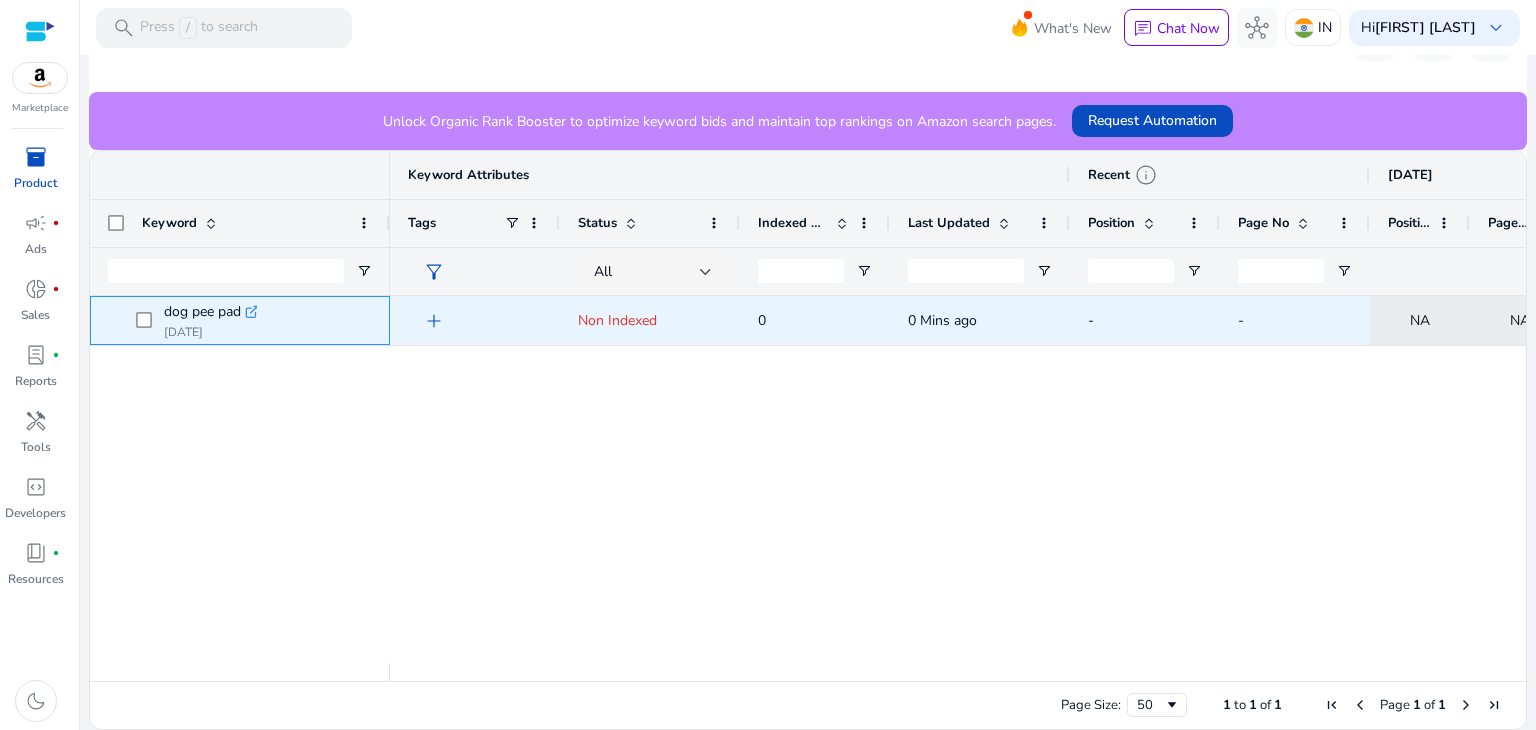 click at bounding box center (150, 320) 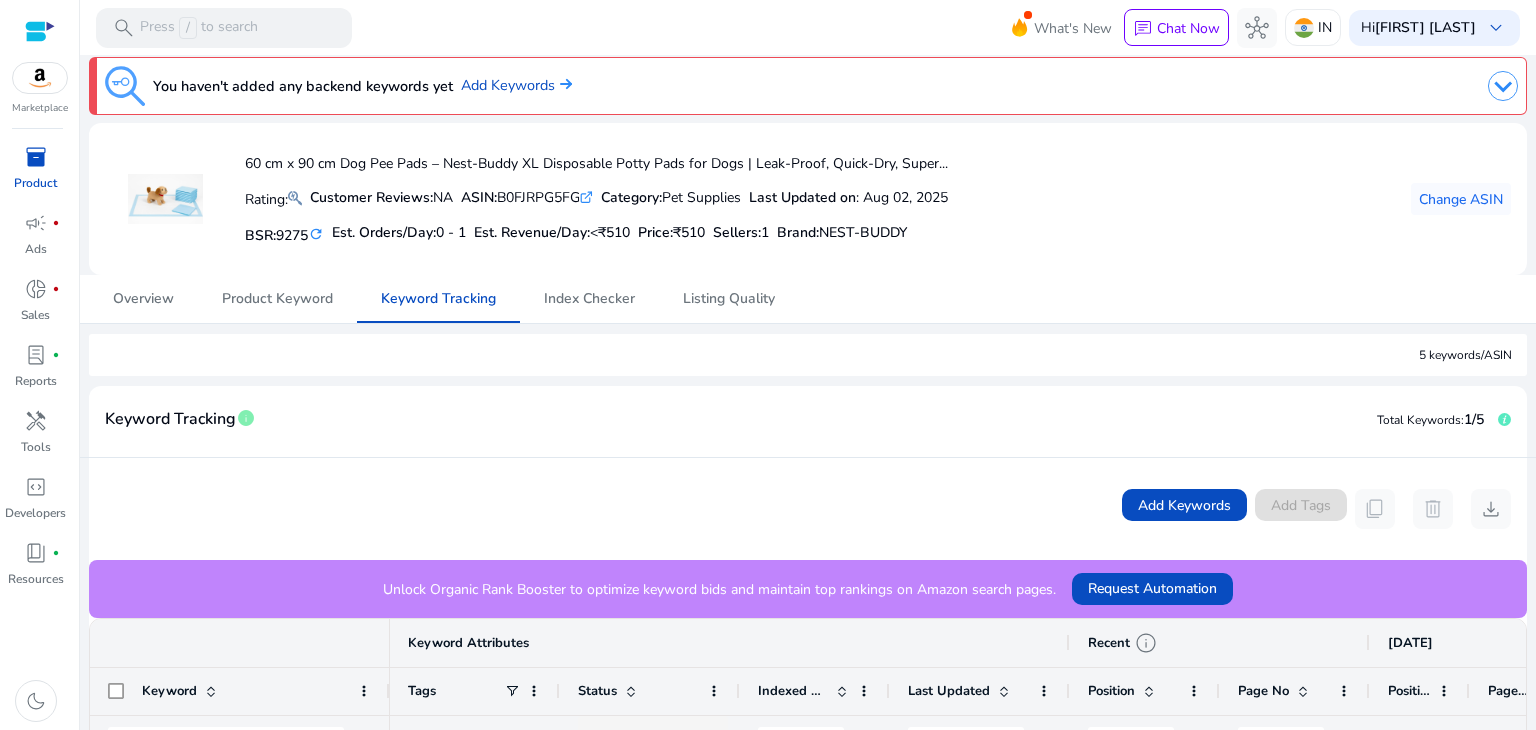 scroll, scrollTop: 0, scrollLeft: 0, axis: both 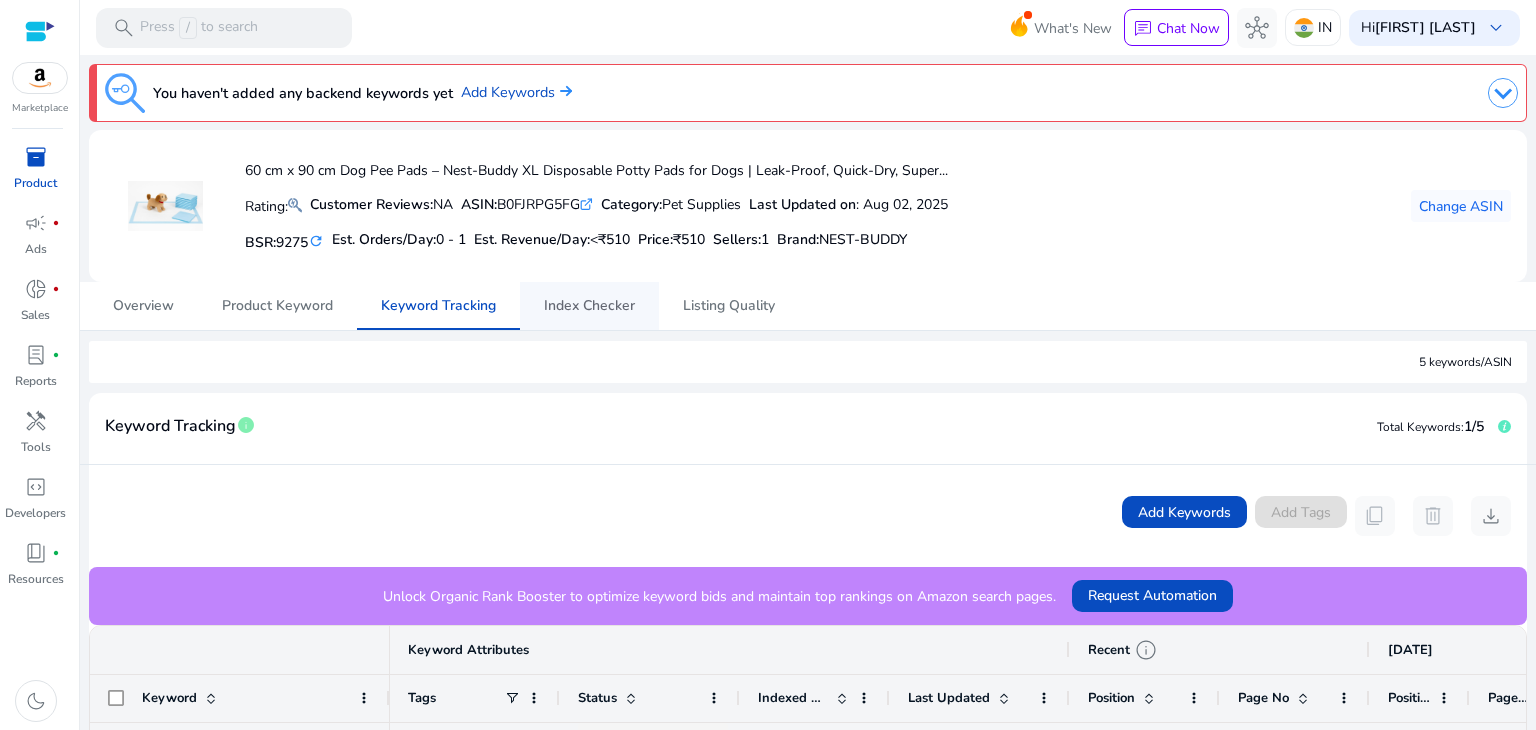 click on "Index Checker" at bounding box center (589, 306) 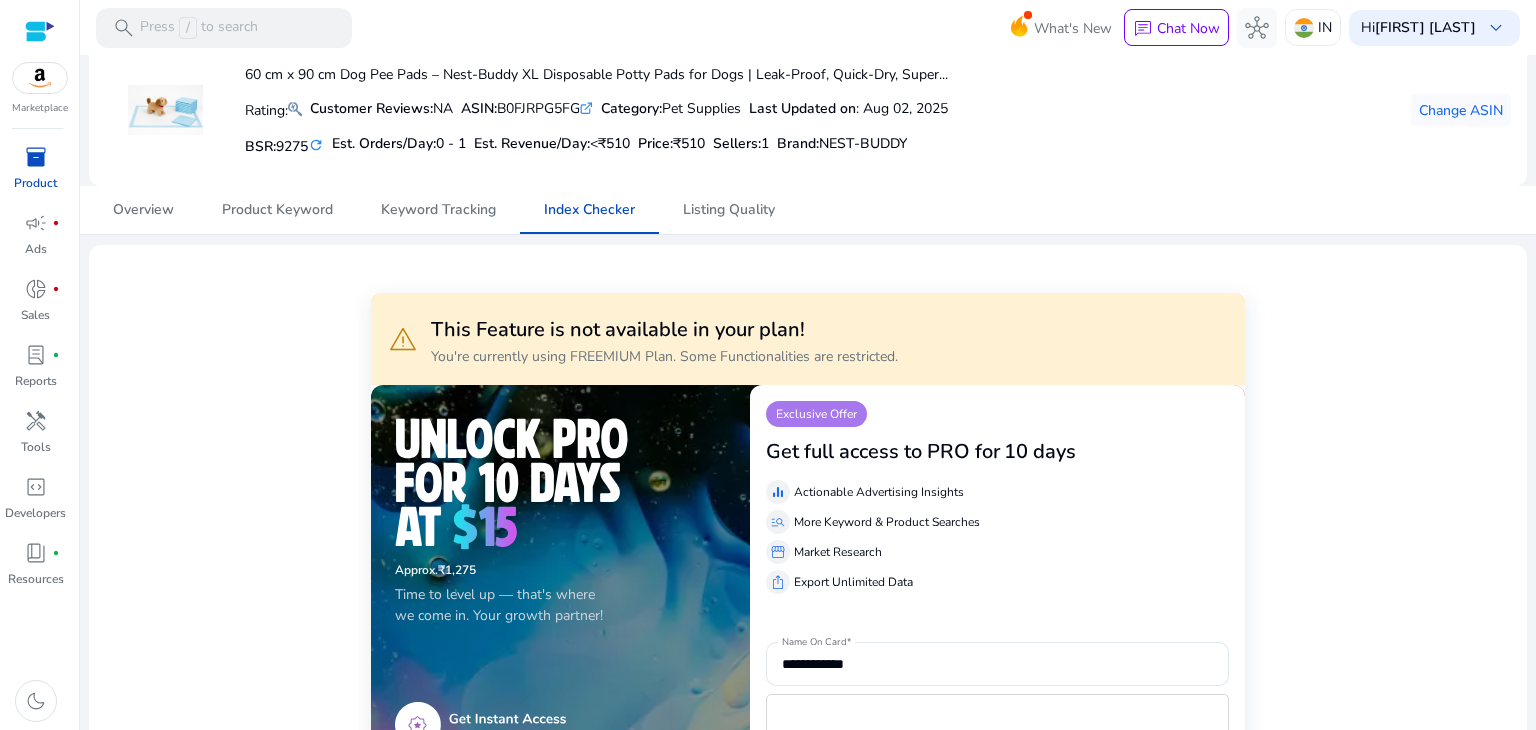 scroll, scrollTop: 0, scrollLeft: 0, axis: both 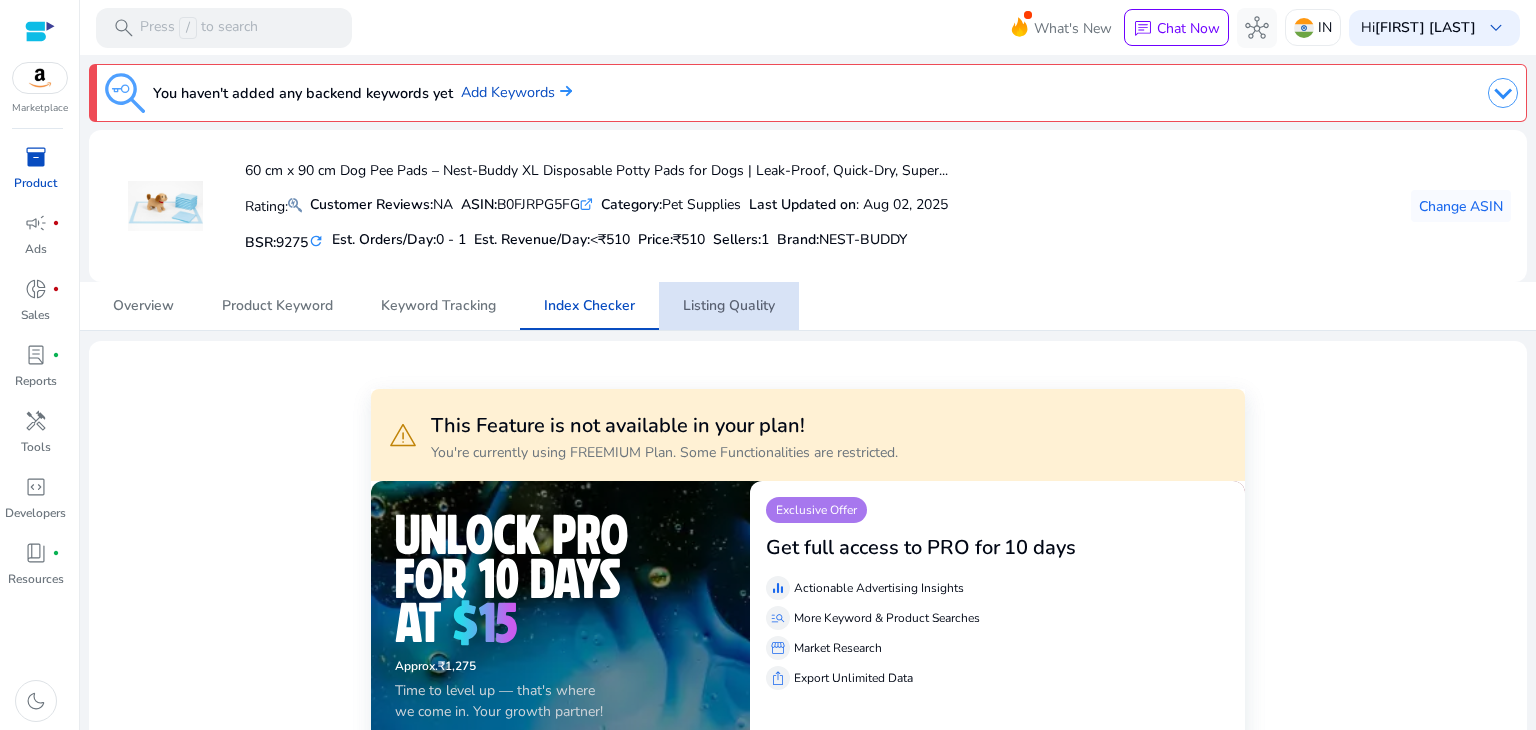 click on "Listing Quality" at bounding box center [729, 306] 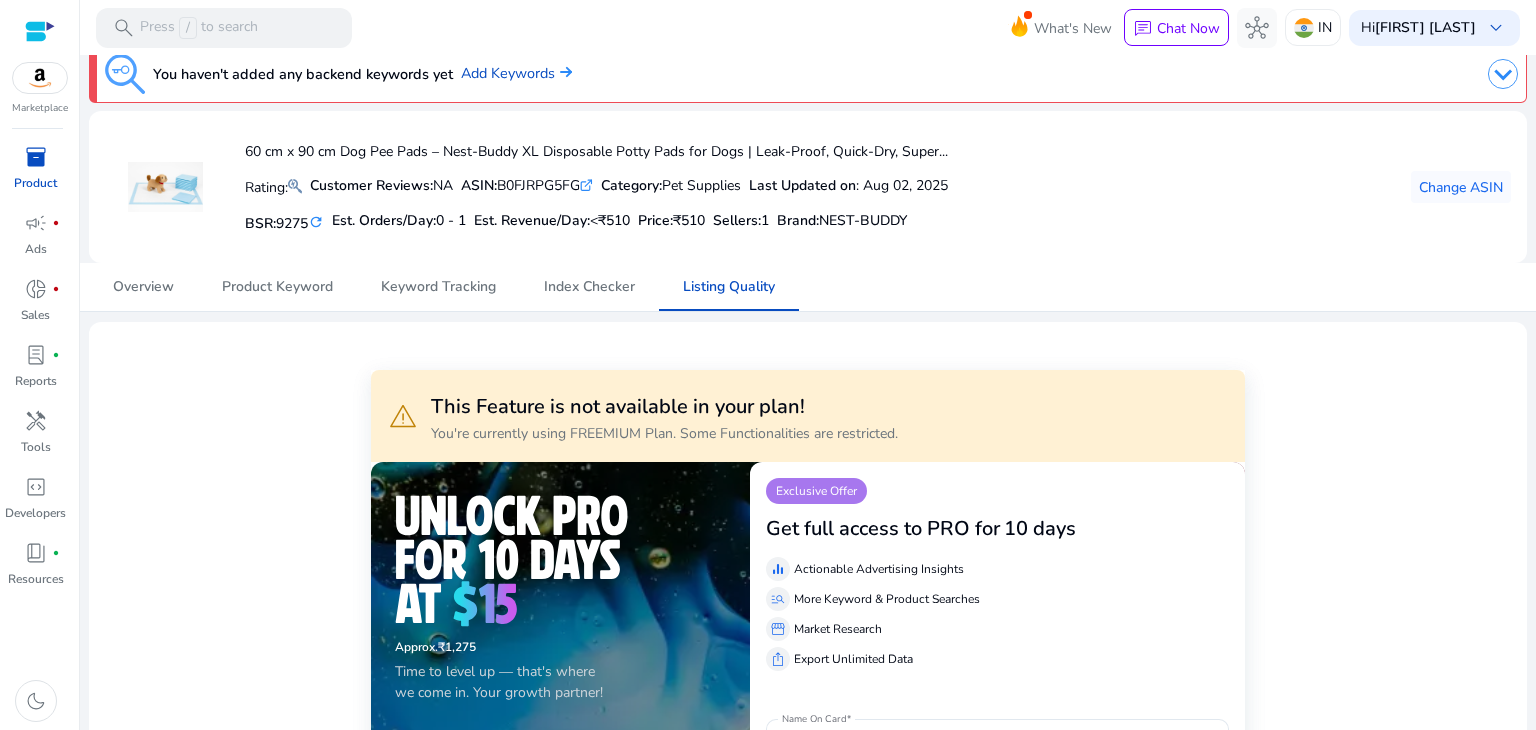 scroll, scrollTop: 0, scrollLeft: 0, axis: both 